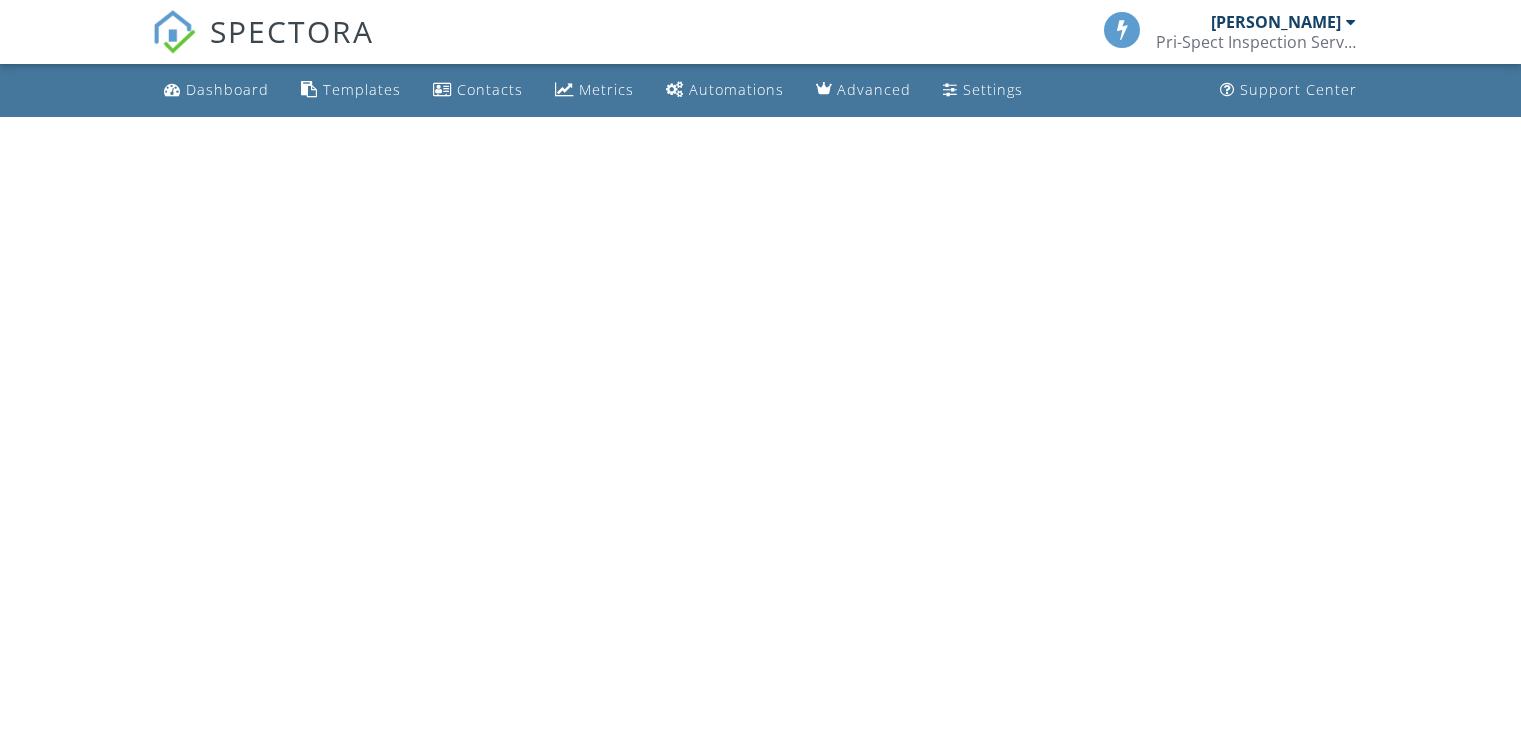 scroll, scrollTop: 0, scrollLeft: 0, axis: both 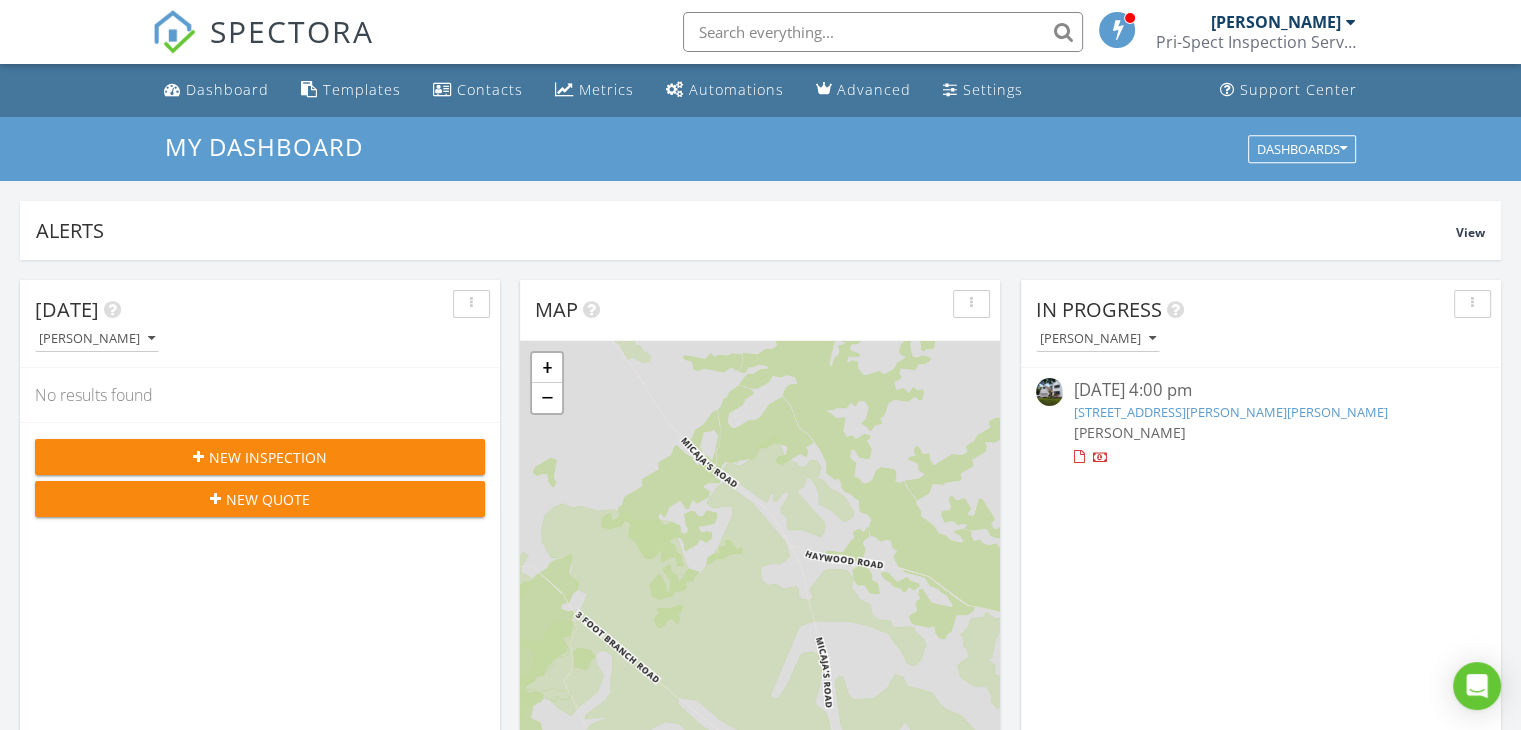 click on "114 Ketterer Ct, Lawrence Township, NJ 08648" at bounding box center (1230, 412) 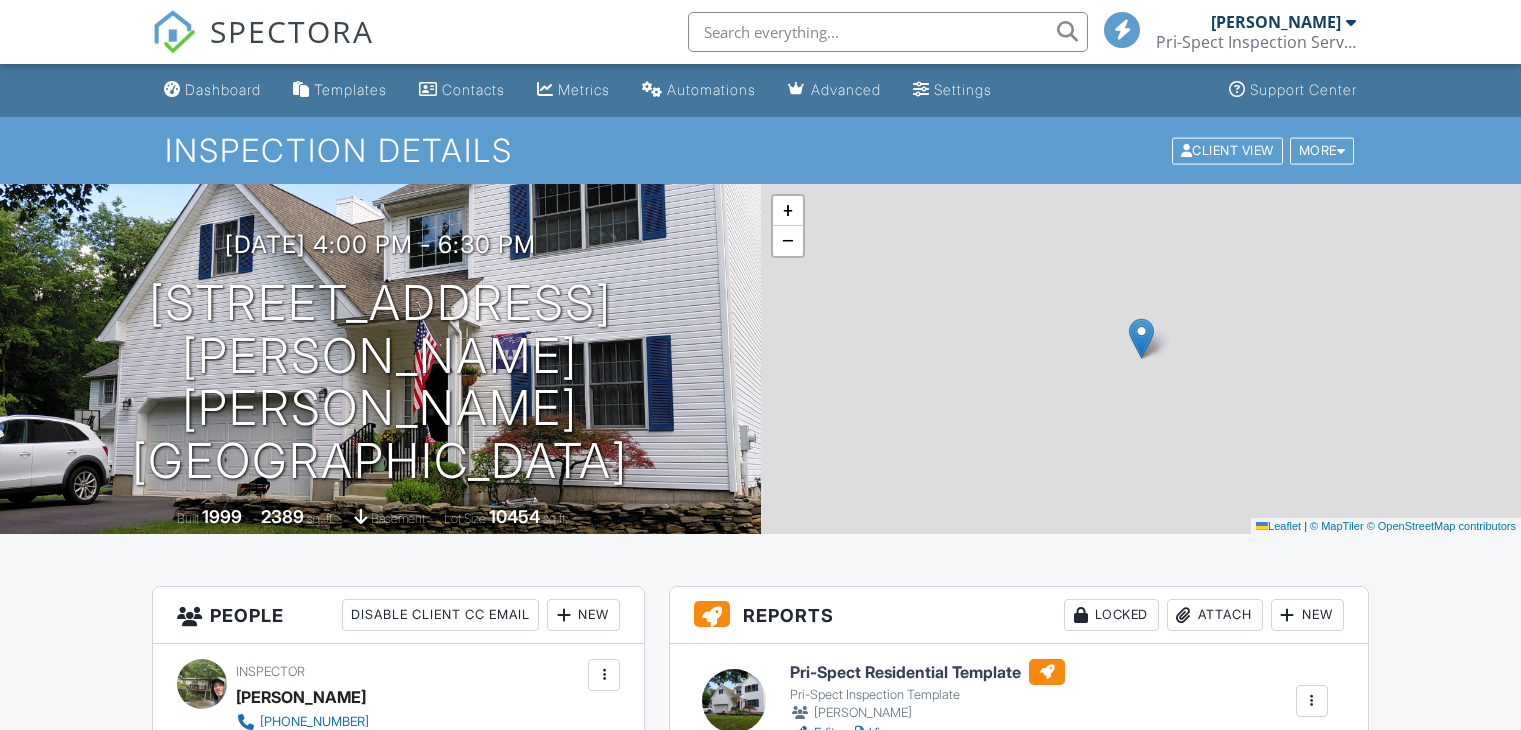 scroll, scrollTop: 1132, scrollLeft: 0, axis: vertical 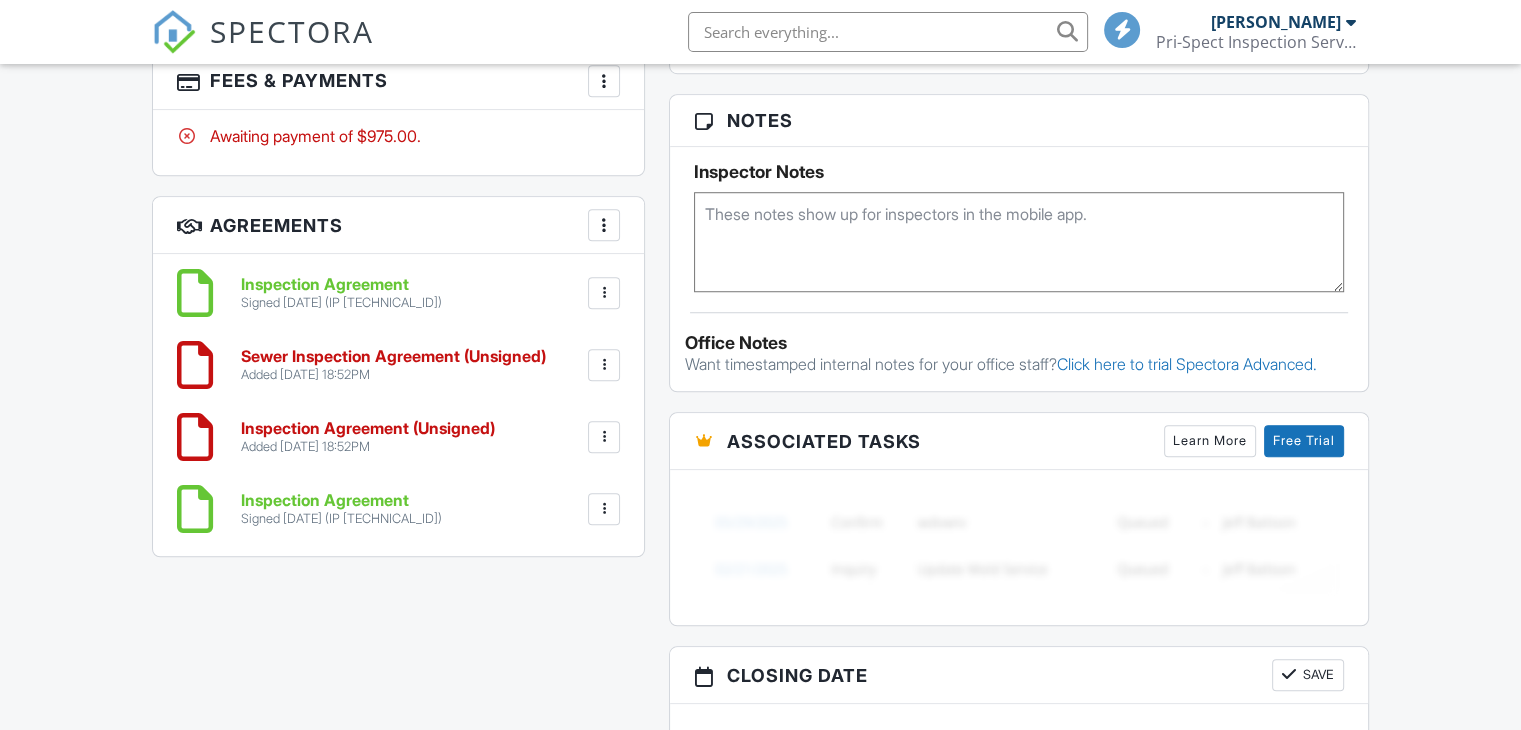 click on "Inspection Agreement
Signed 07/05/2025 (IP 73.33.172.62)
File
Delete
Download
Sewer Inspection Agreement
(Unsigned)
Added 07/11/2025 18:52PM
Edit
File
Delete
Download
Inspection Agreement
(Unsigned)
Added 07/11/2025 18:52PM
Edit
File
Delete
Download
Inspection Agreement
Signed 07/11/2025 (IP 73.33.172.62)
File
Delete
Download" at bounding box center [398, 405] 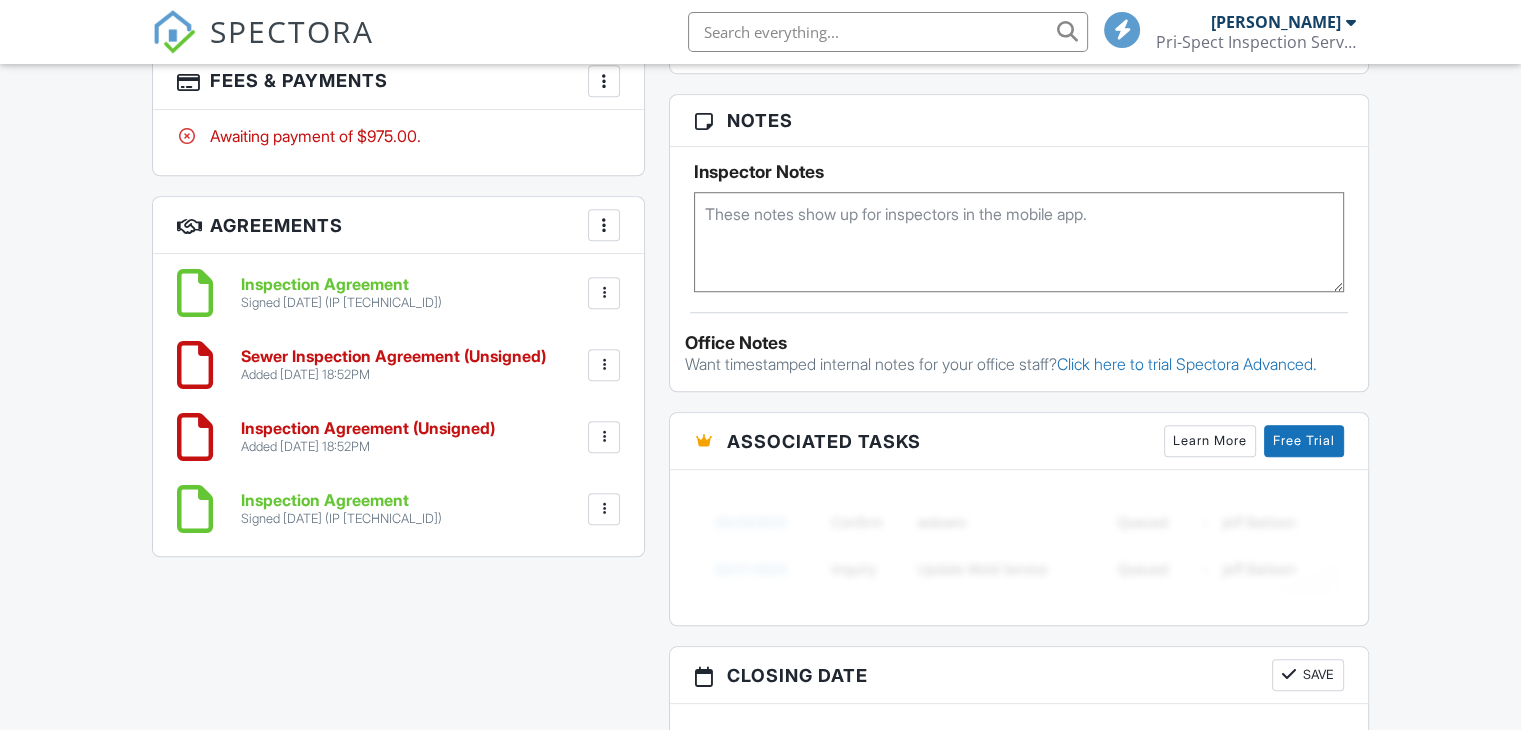 click on "Inspection Agreement
(Unsigned)" at bounding box center (368, 429) 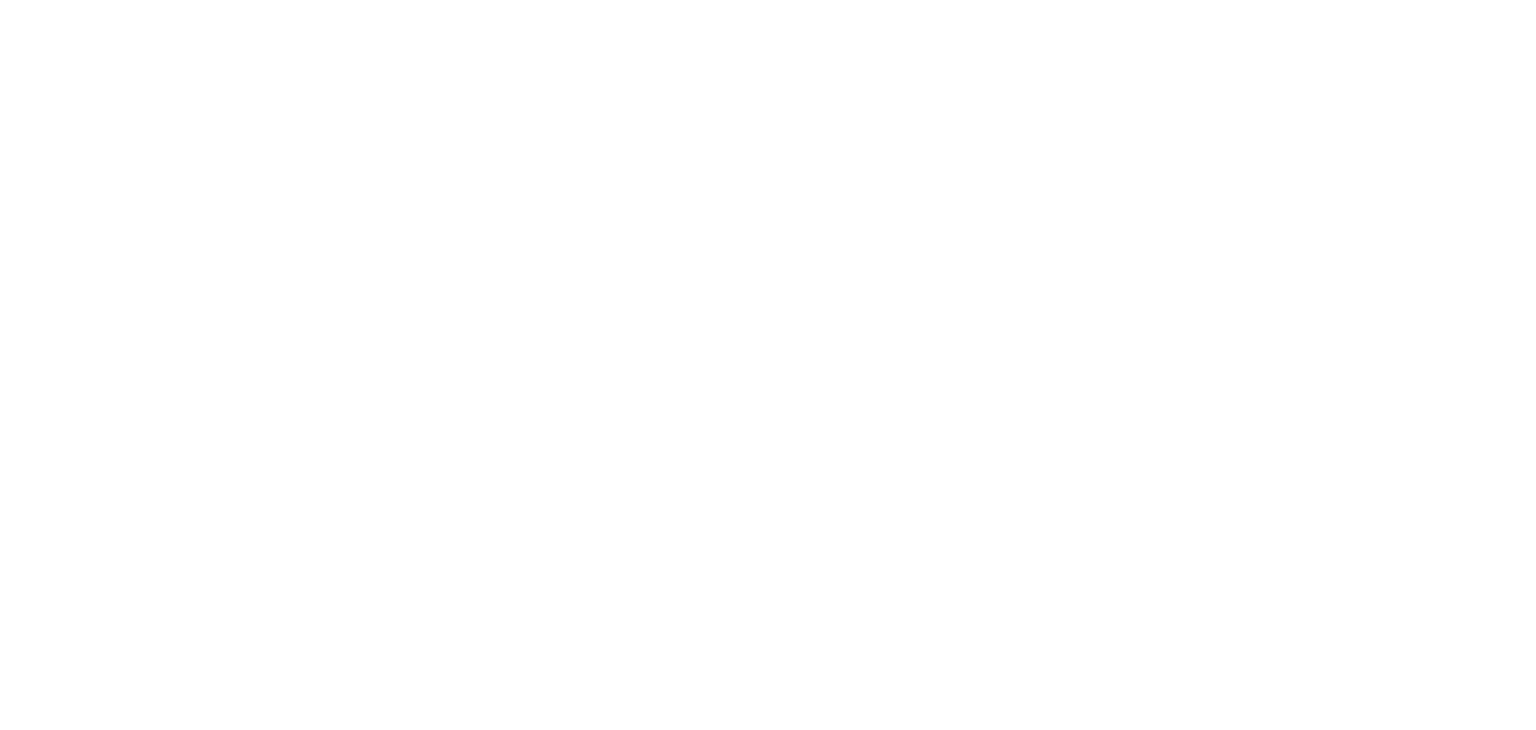 scroll, scrollTop: 0, scrollLeft: 0, axis: both 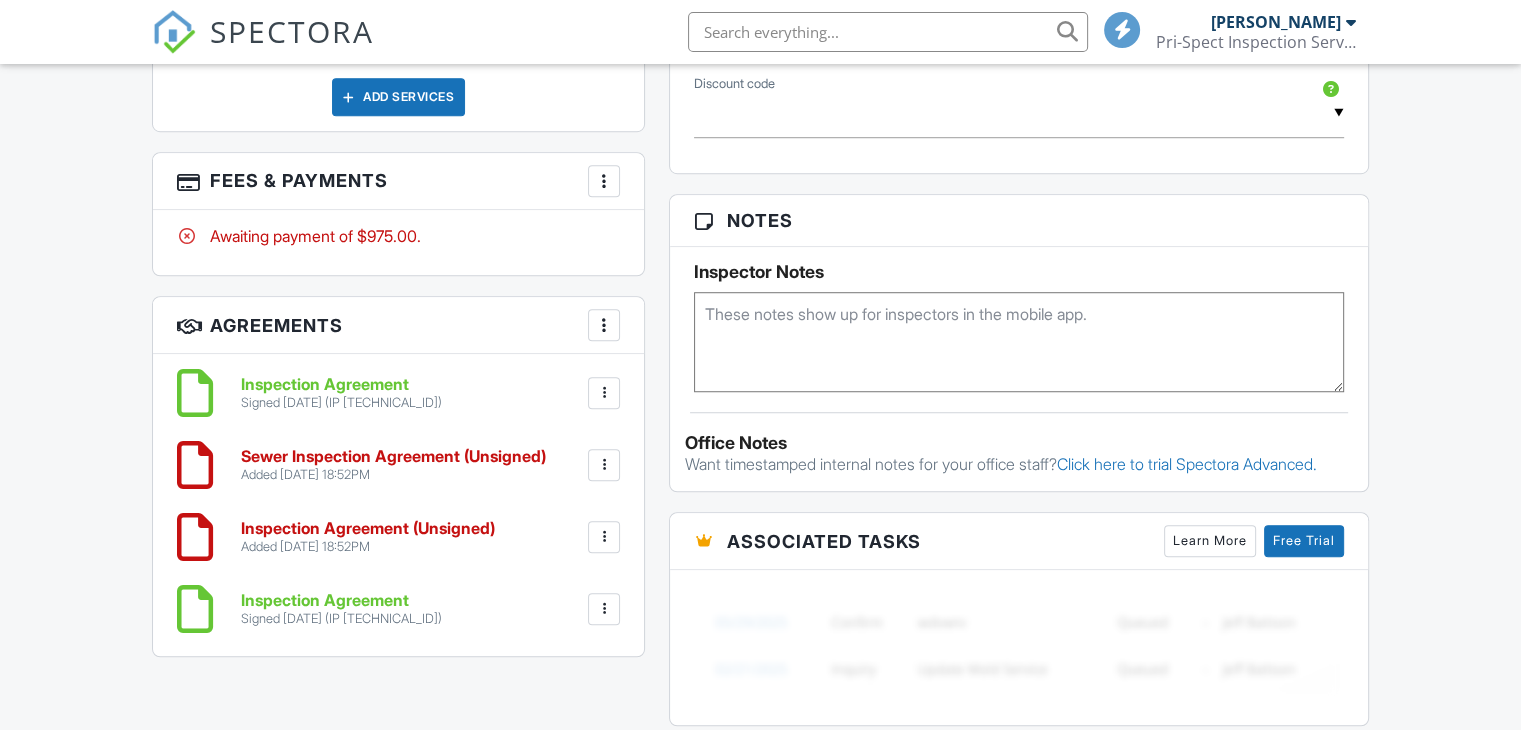 click on "Signed [DATE] (IP [TECHNICAL_ID])" at bounding box center [341, 619] 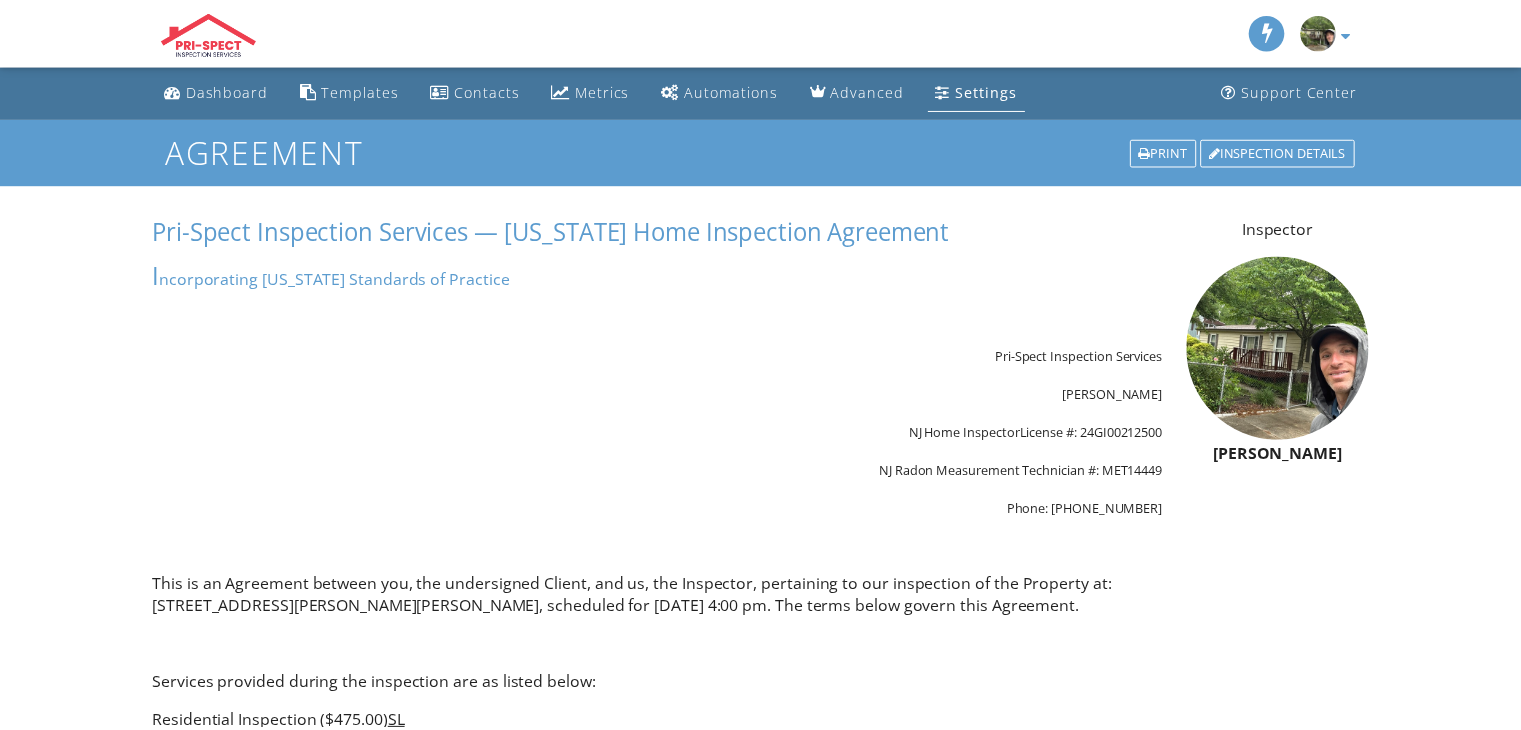 scroll, scrollTop: 0, scrollLeft: 0, axis: both 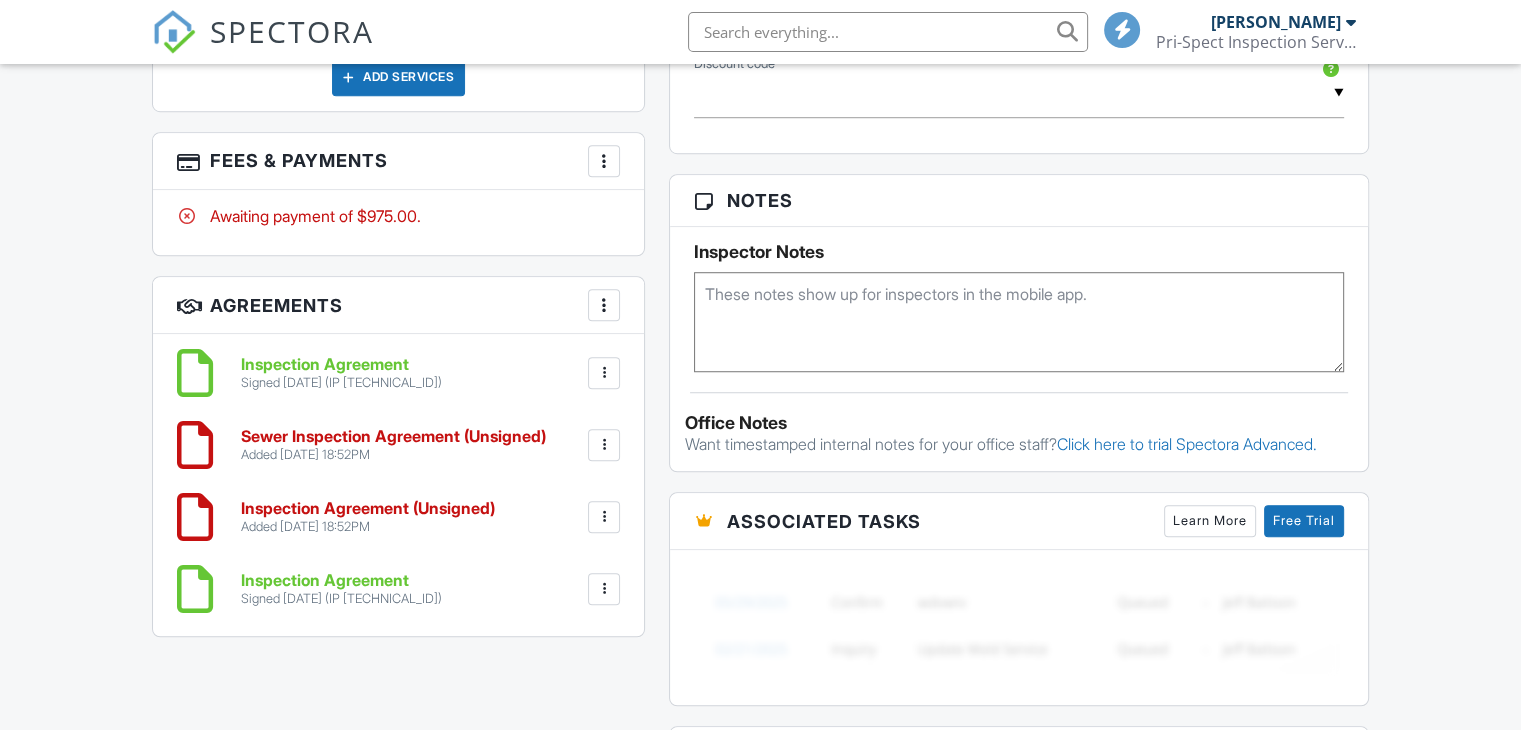 click at bounding box center (604, 517) 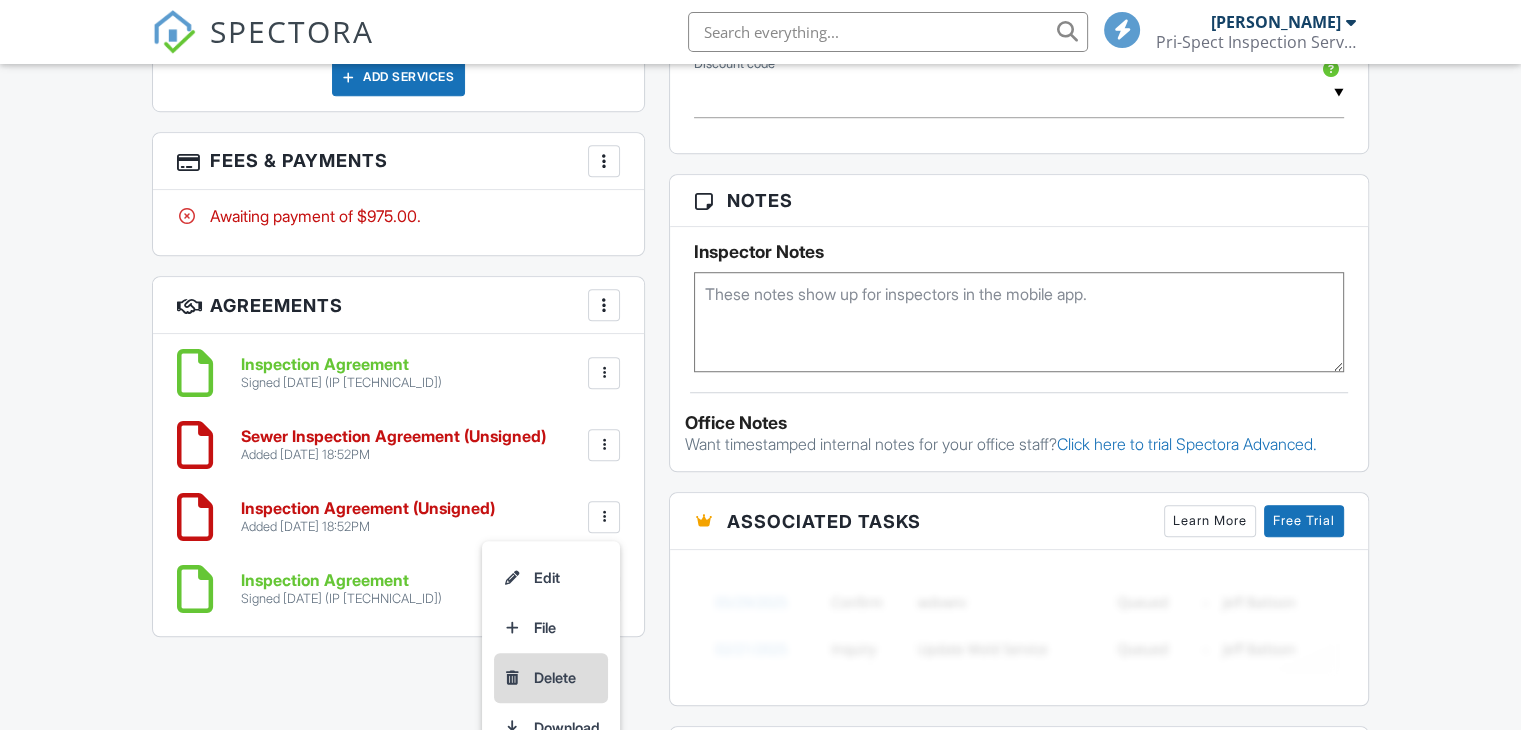 click on "Delete" at bounding box center (551, 678) 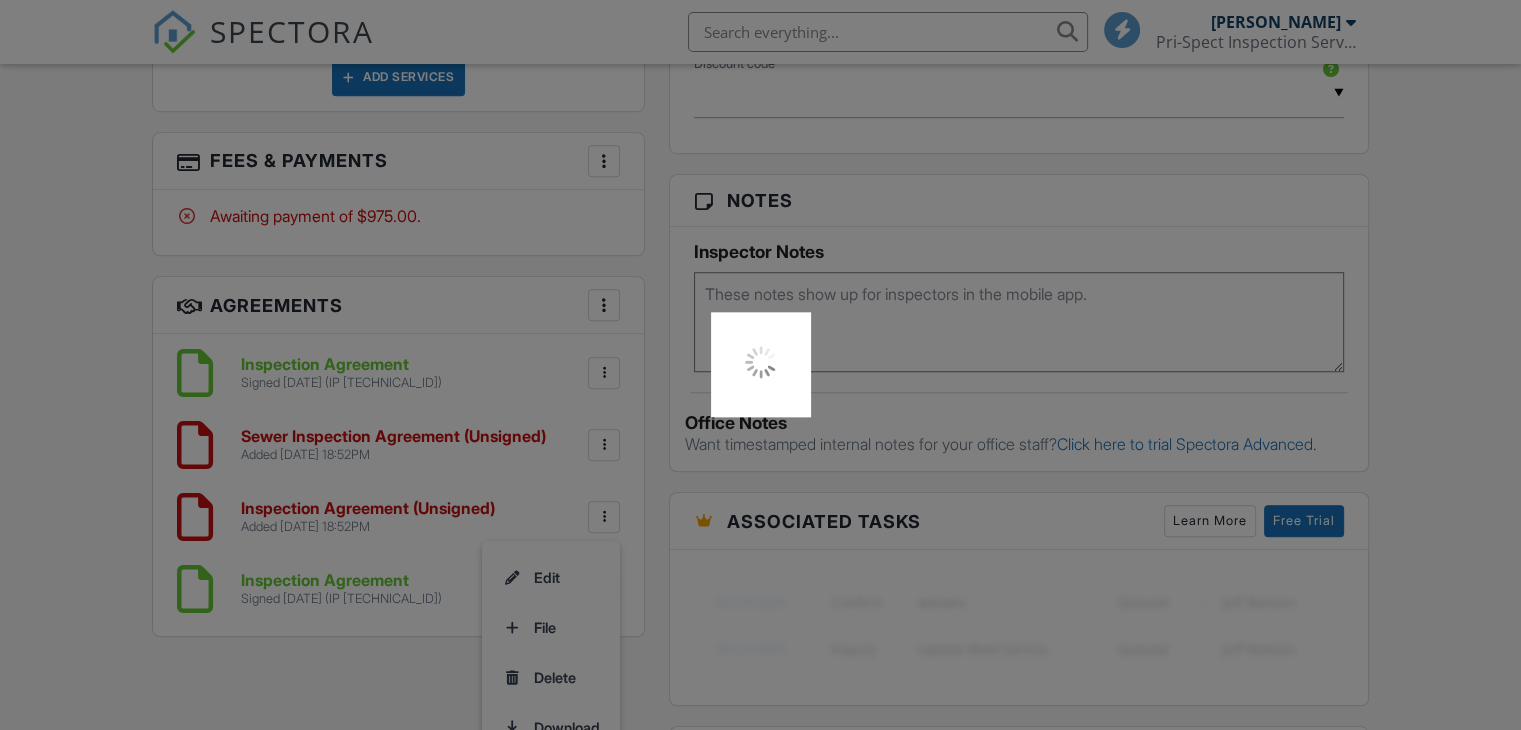 scroll, scrollTop: 1400, scrollLeft: 0, axis: vertical 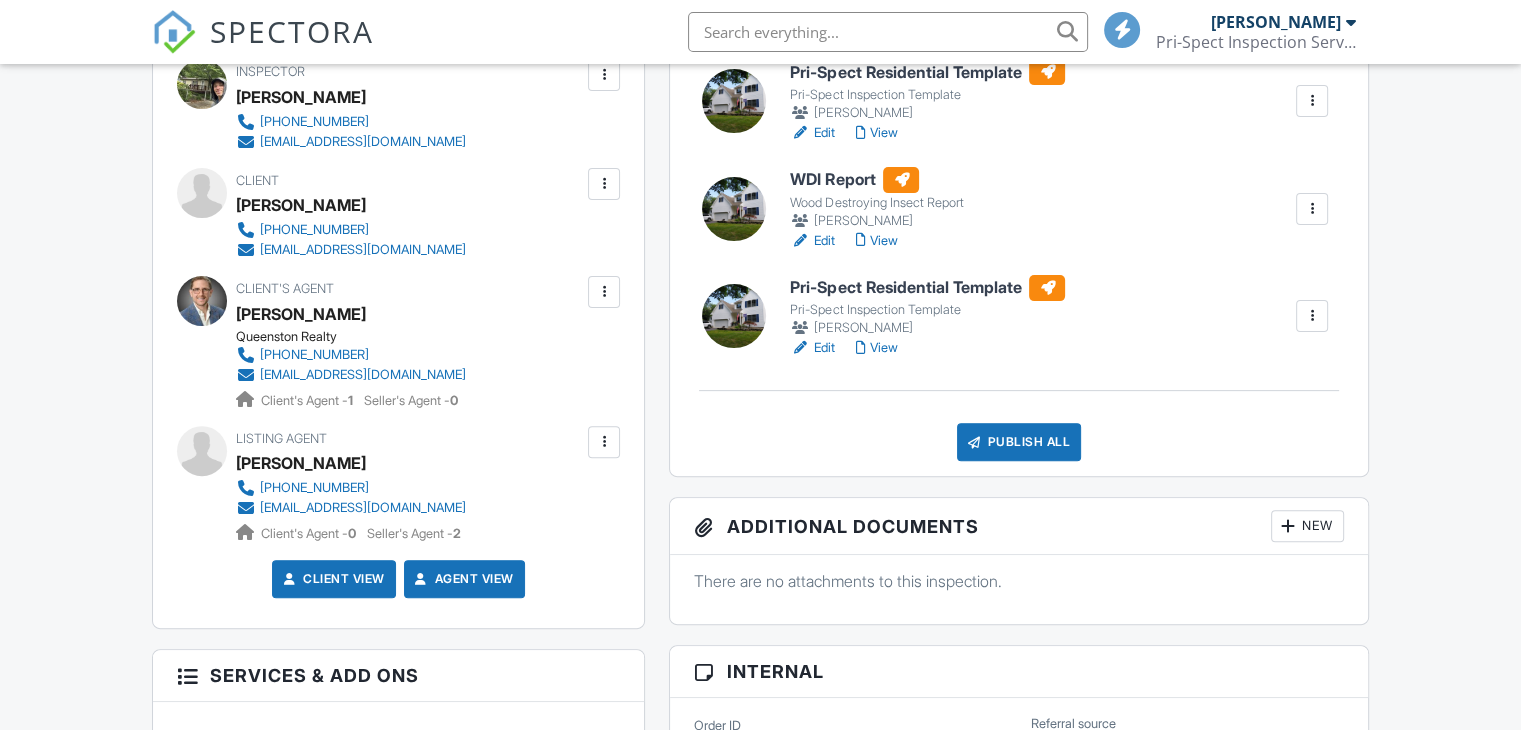 click at bounding box center [604, 184] 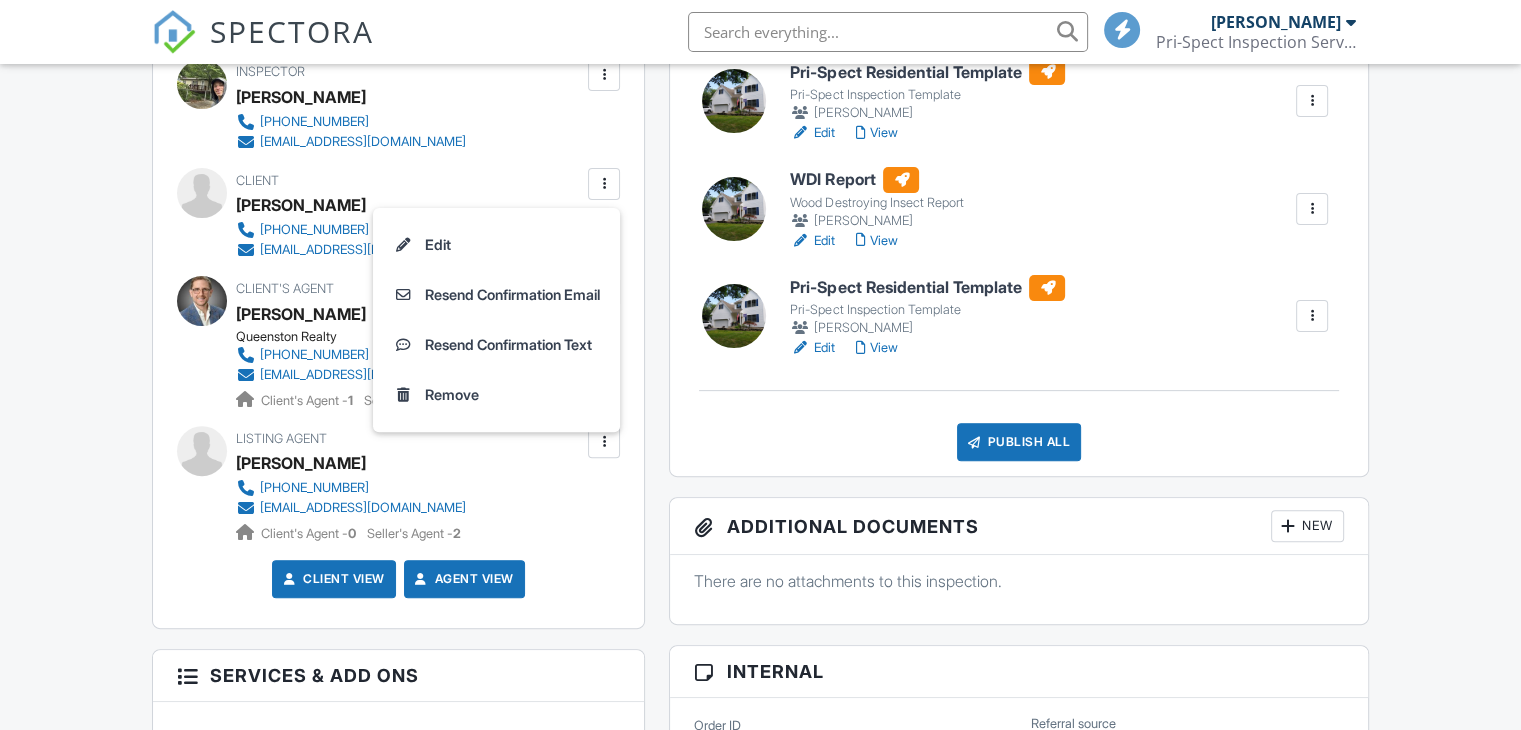 click on "Dashboard
Templates
Contacts
Metrics
Automations
Advanced
Settings
Support Center
Inspection Details
Client View
More
Property Details
Reschedule
Reorder / Copy
Share
Cancel
Delete
Print Order
Convert to V9
Disable Pass on CC Fees
View Change Log
07/11/2025  4:00 pm
- 6:30 pm
114 Ketterer Ct
Lawrence Township, NJ 08648
Built
1999
2389
sq. ft.
basement
Lot Size
10454
sq.ft.
+ − Leaflet  |  © MapTiler   © OpenStreetMap contributors
All emails and texts are disabled for this inspection!
Turn on emails and texts
Turn on and Requeue Notifications
Reports
Locked
Attach
New
Pri-Spect Residential Template
Edit" at bounding box center [760, 1246] 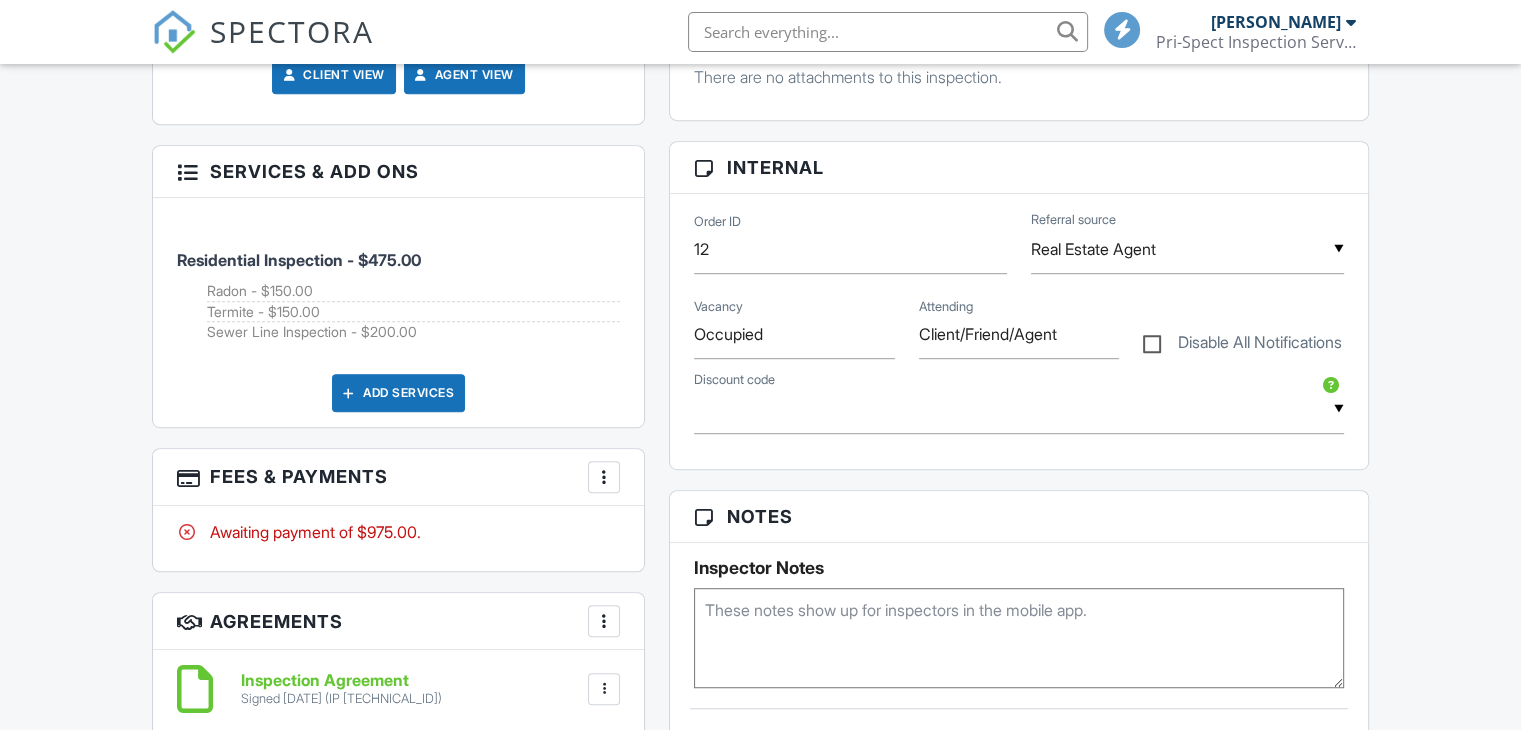 scroll, scrollTop: 1300, scrollLeft: 0, axis: vertical 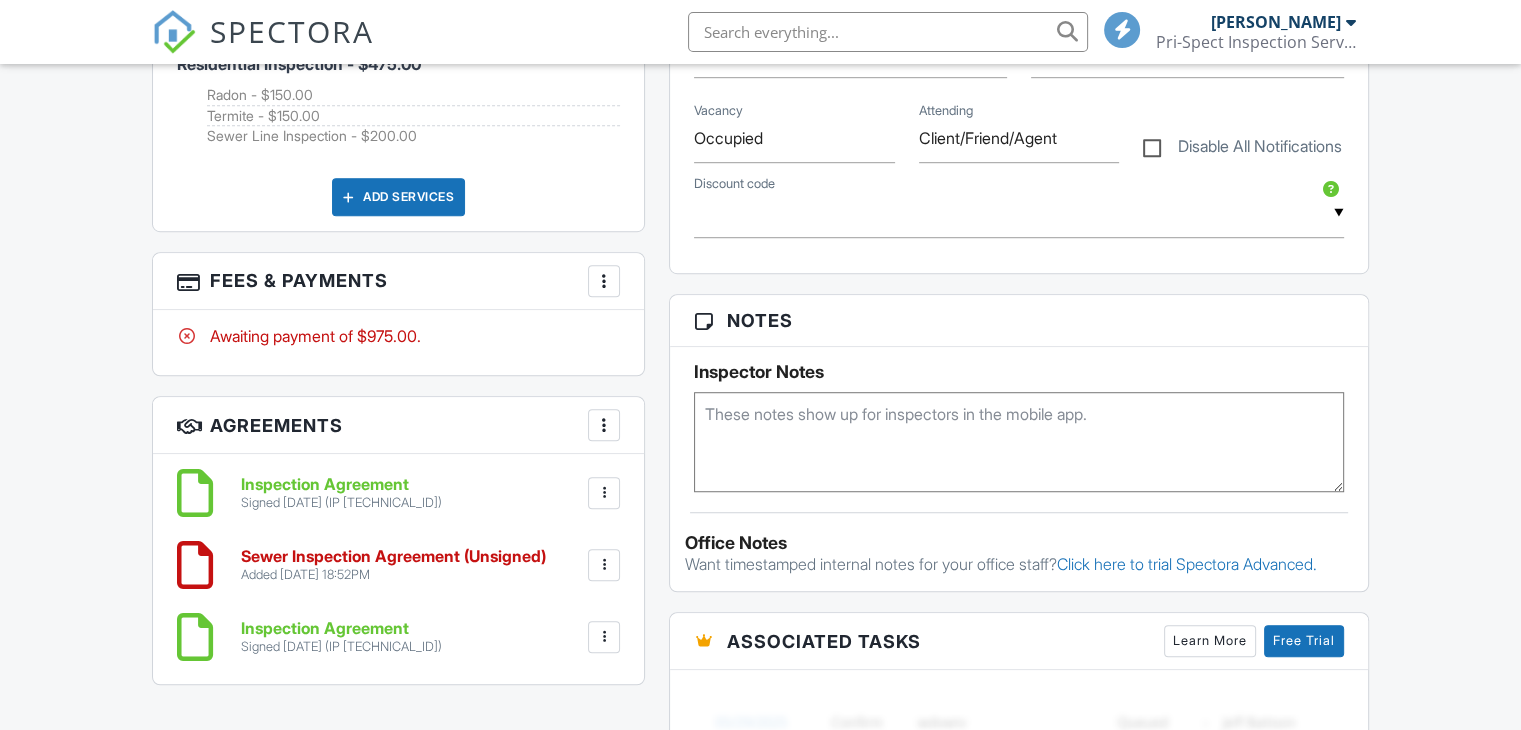 click at bounding box center [604, 565] 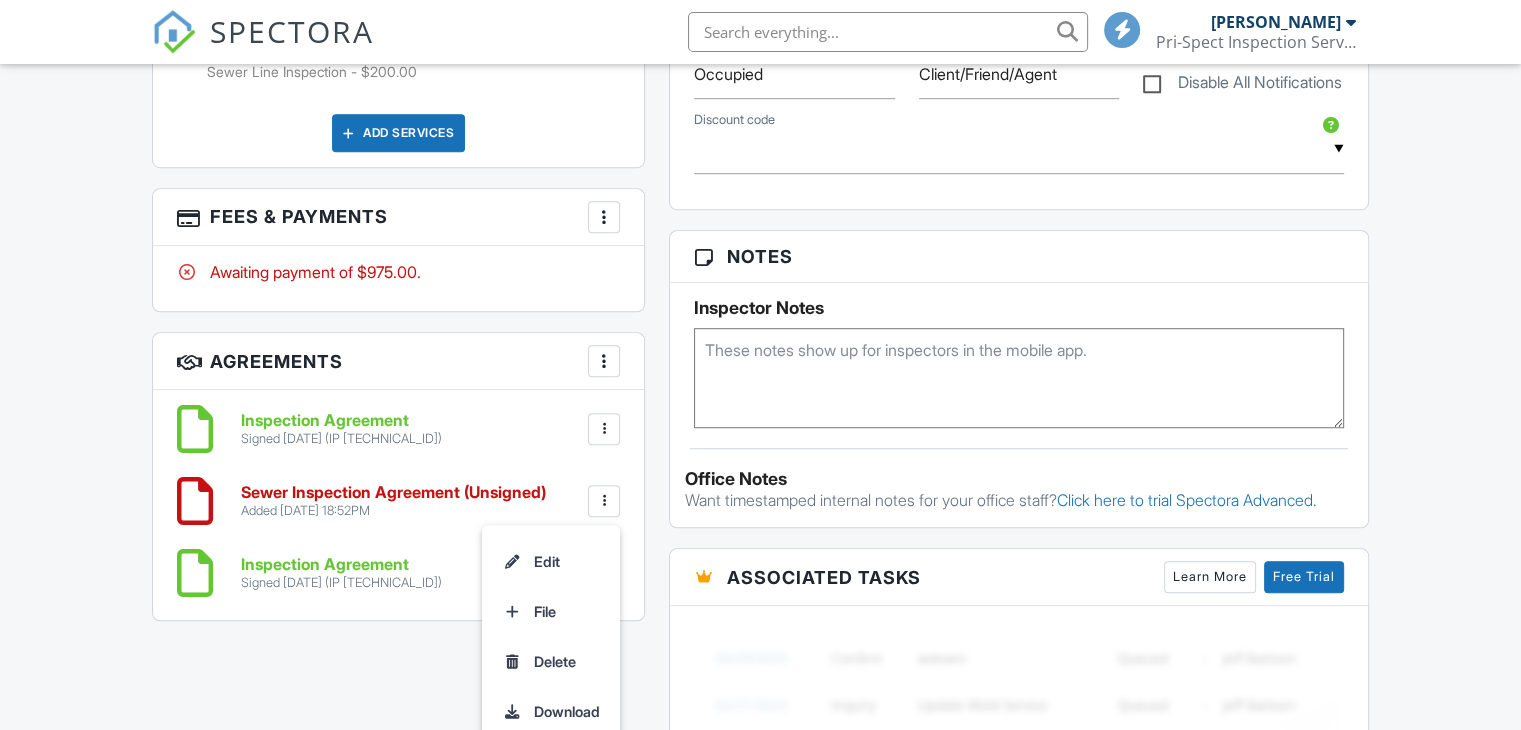 scroll, scrollTop: 1500, scrollLeft: 0, axis: vertical 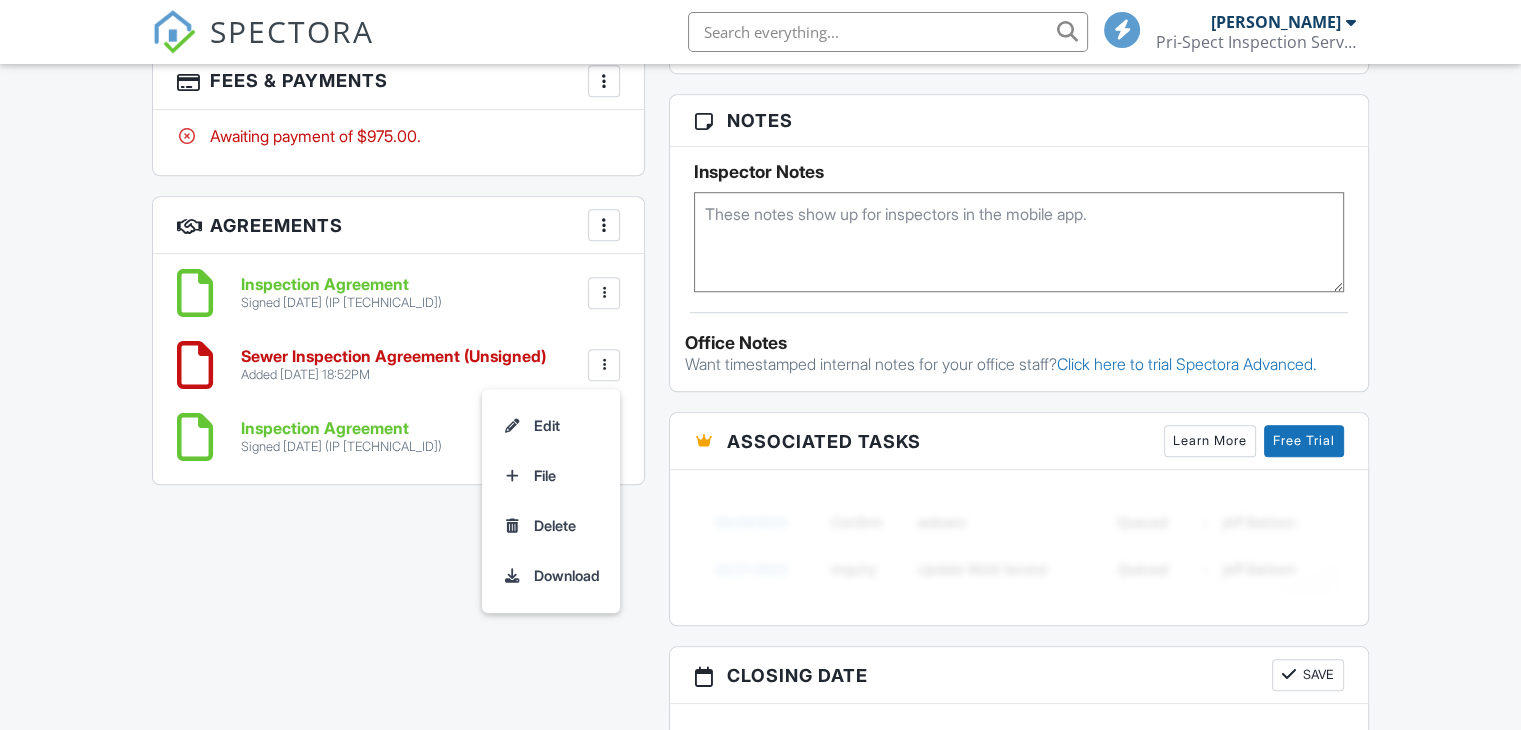 click on "Dashboard
Templates
Contacts
Metrics
Automations
Advanced
Settings
Support Center
Inspection Details
Client View
More
Property Details
Reschedule
Reorder / Copy
Share
Cancel
Delete
Print Order
Convert to V9
Disable Pass on CC Fees
View Change Log
07/11/2025  4:00 pm
- 6:30 pm
114 Ketterer Ct
Lawrence Township, NJ 08648
Built
1999
2389
sq. ft.
basement
Lot Size
10454
sq.ft.
+ − Leaflet  |  © MapTiler   © OpenStreetMap contributors
All emails and texts are disabled for this inspection!
Turn on emails and texts
Turn on and Requeue Notifications
Reports
Locked
Attach
New
Pri-Spect Residential Template
Edit" at bounding box center (760, 346) 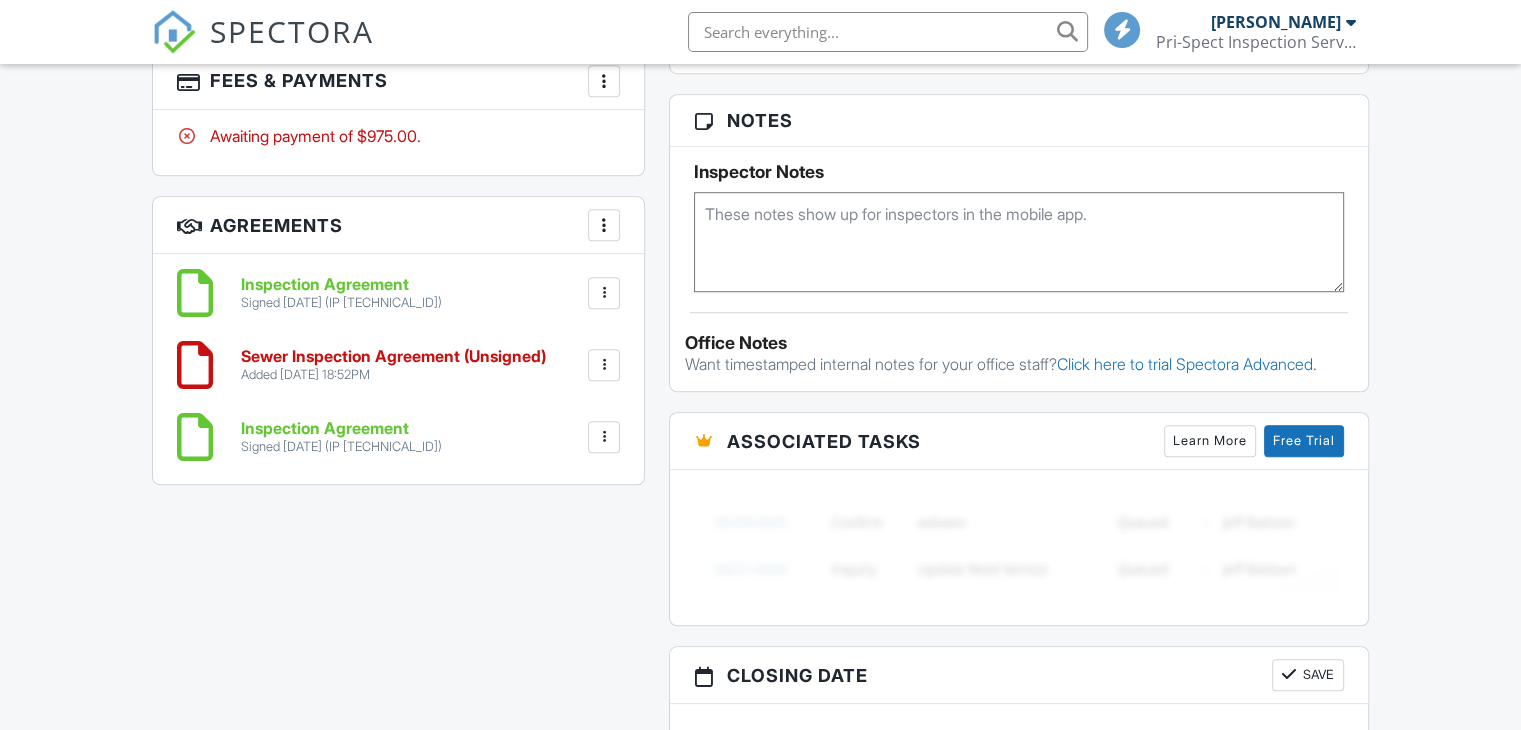 click at bounding box center [604, 225] 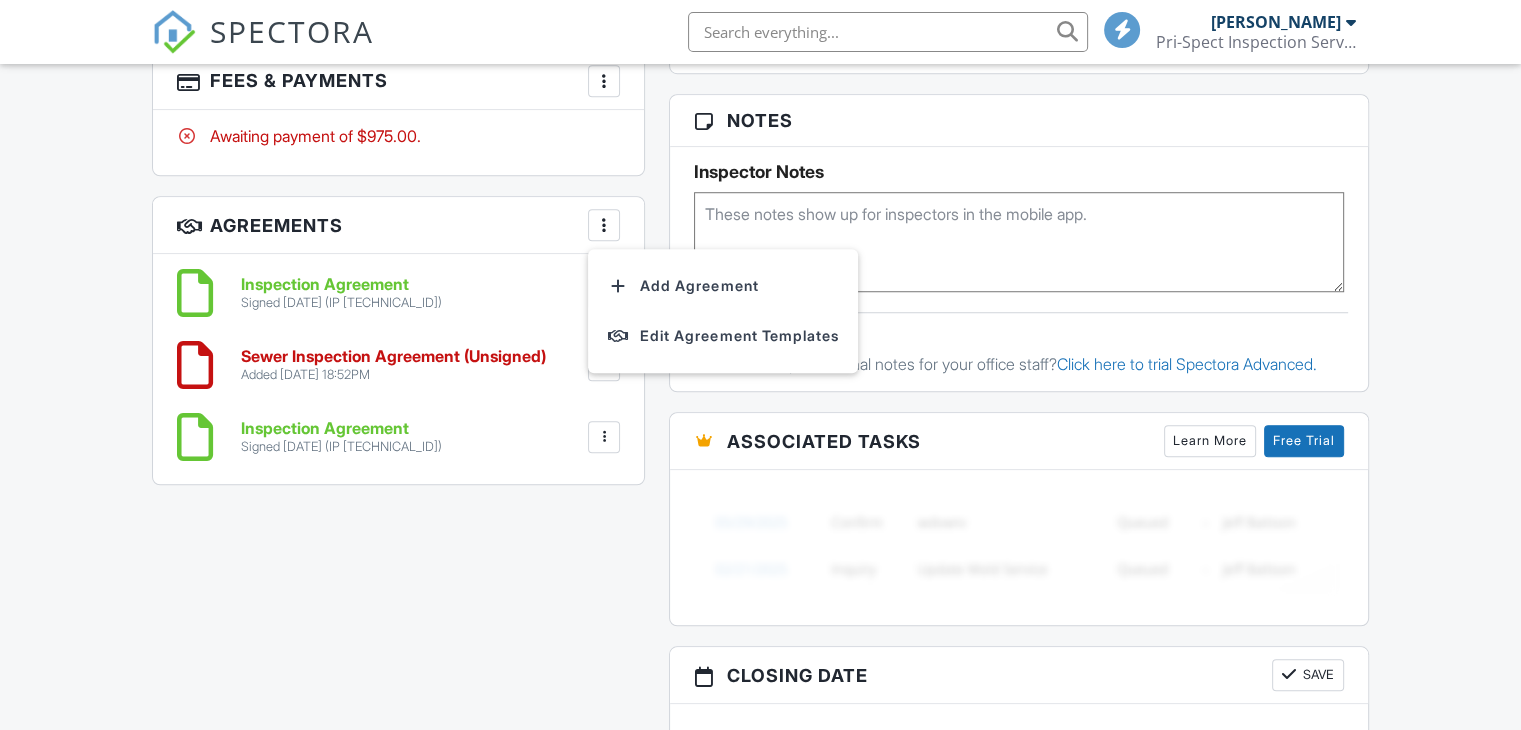 click on "Dashboard
Templates
Contacts
Metrics
Automations
Advanced
Settings
Support Center
Inspection Details
Client View
More
Property Details
Reschedule
Reorder / Copy
Share
Cancel
Delete
Print Order
Convert to V9
Disable Pass on CC Fees
View Change Log
07/11/2025  4:00 pm
- 6:30 pm
114 Ketterer Ct
Lawrence Township, NJ 08648
Built
1999
2389
sq. ft.
basement
Lot Size
10454
sq.ft.
+ − Leaflet  |  © MapTiler   © OpenStreetMap contributors
All emails and texts are disabled for this inspection!
Turn on emails and texts
Turn on and Requeue Notifications
Reports
Locked
Attach
New
Pri-Spect Residential Template
Edit" at bounding box center (760, 346) 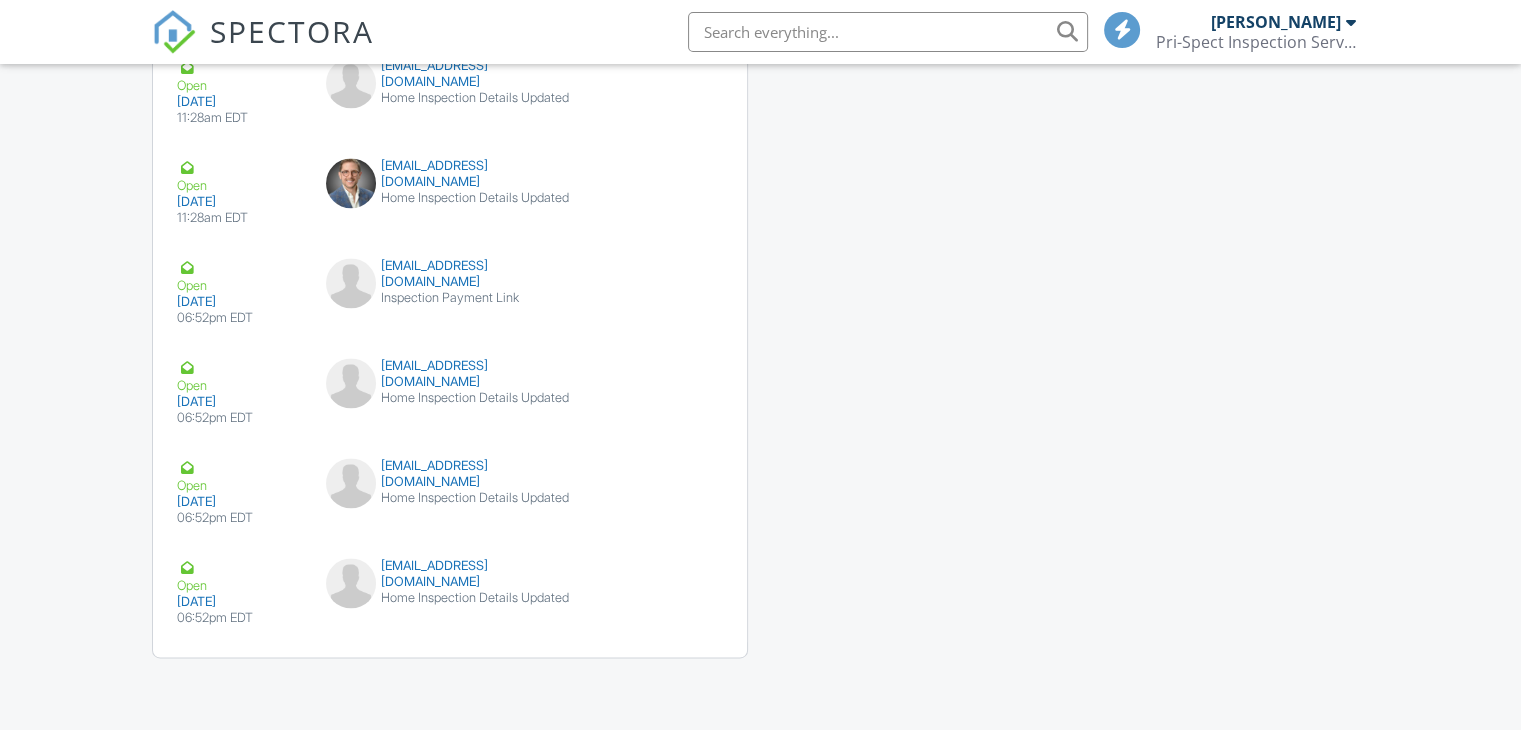 scroll, scrollTop: 2928, scrollLeft: 0, axis: vertical 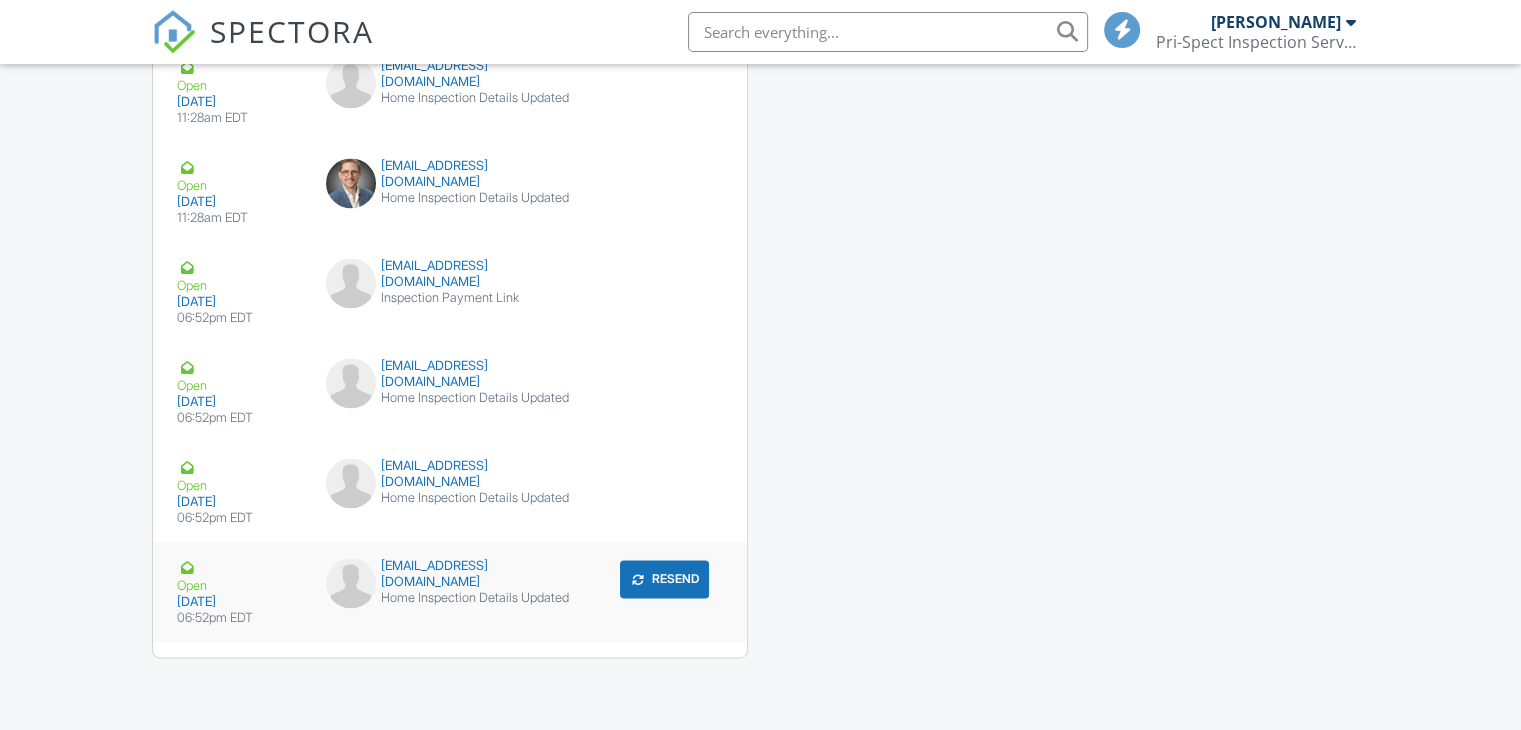 click on "Home Inspection Details Updated" at bounding box center [450, 598] 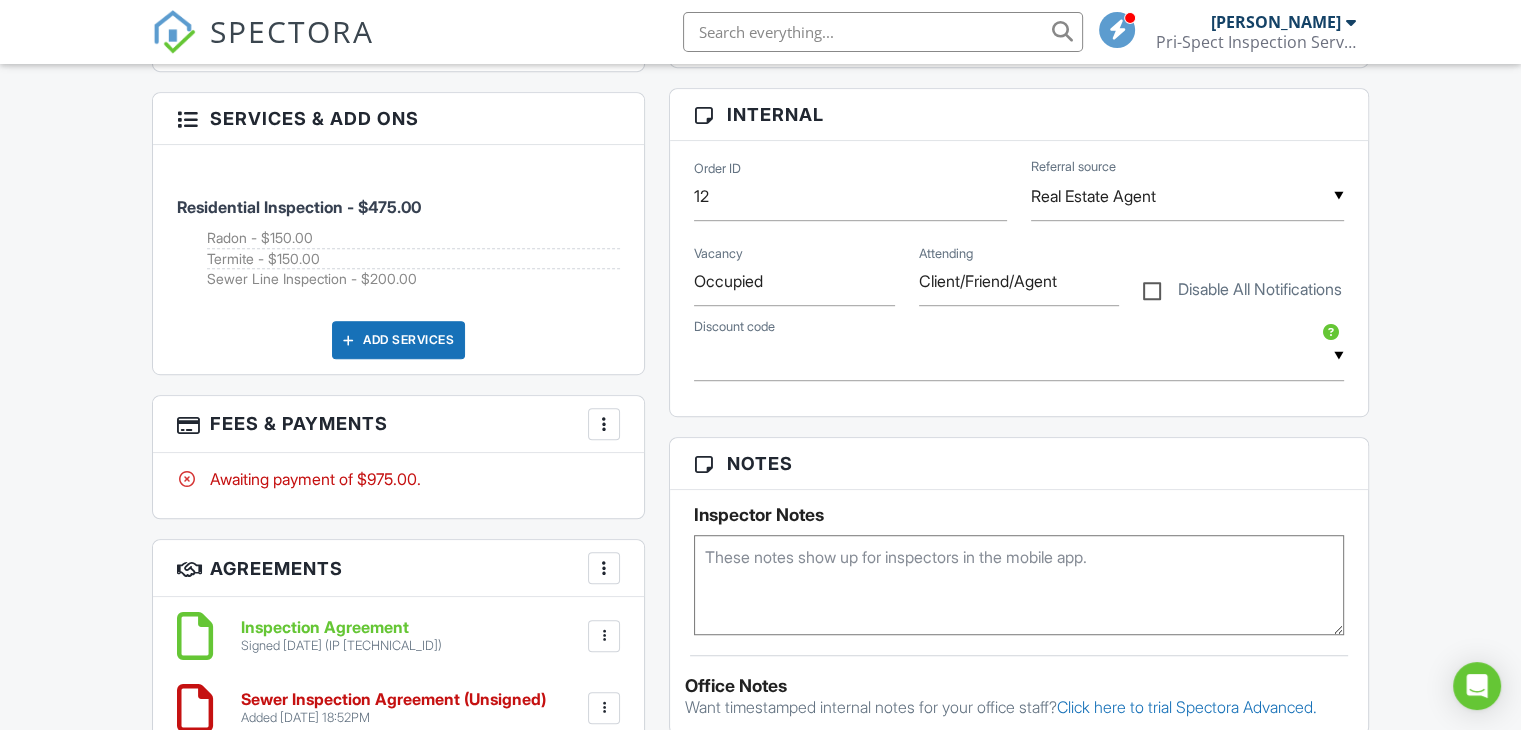 scroll, scrollTop: 1128, scrollLeft: 0, axis: vertical 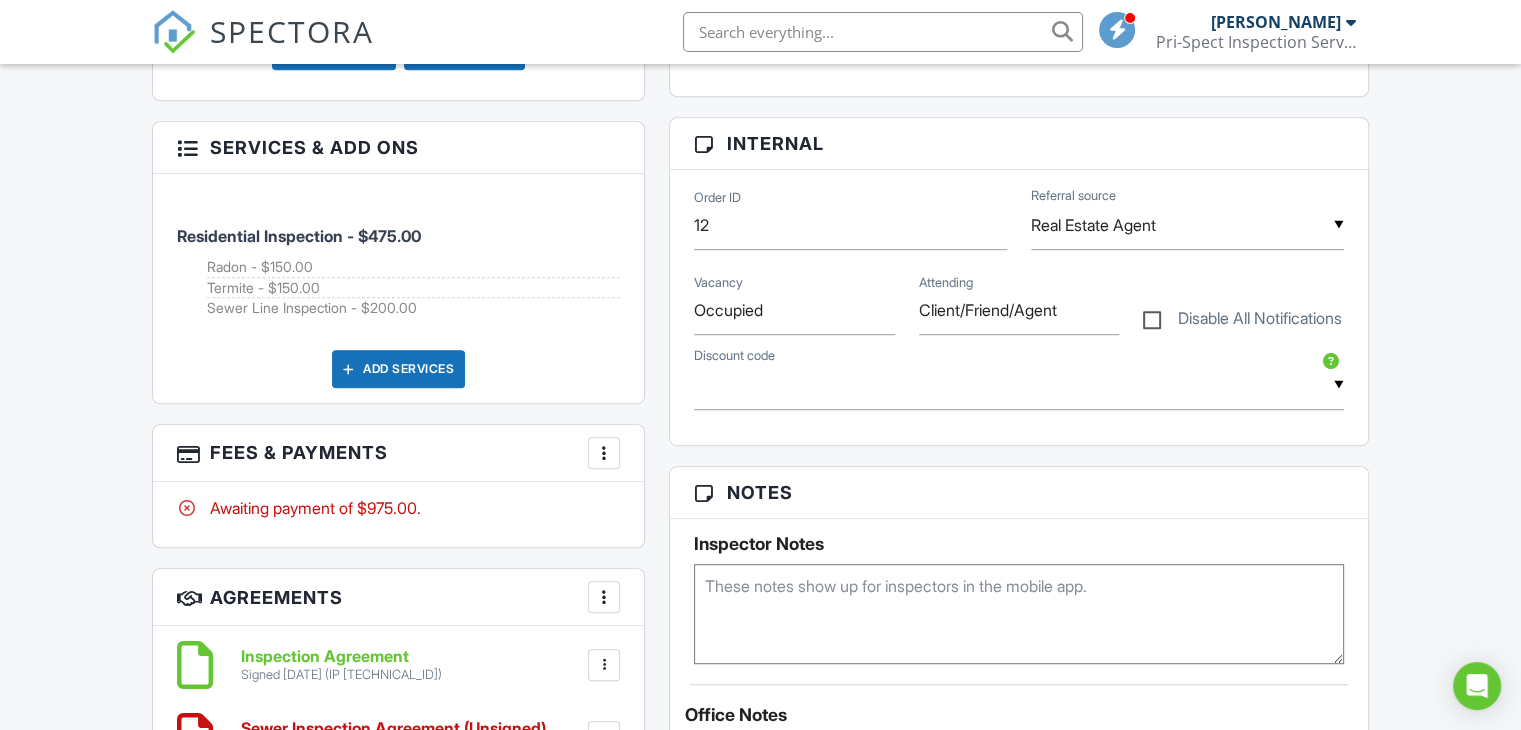 click at bounding box center [604, 453] 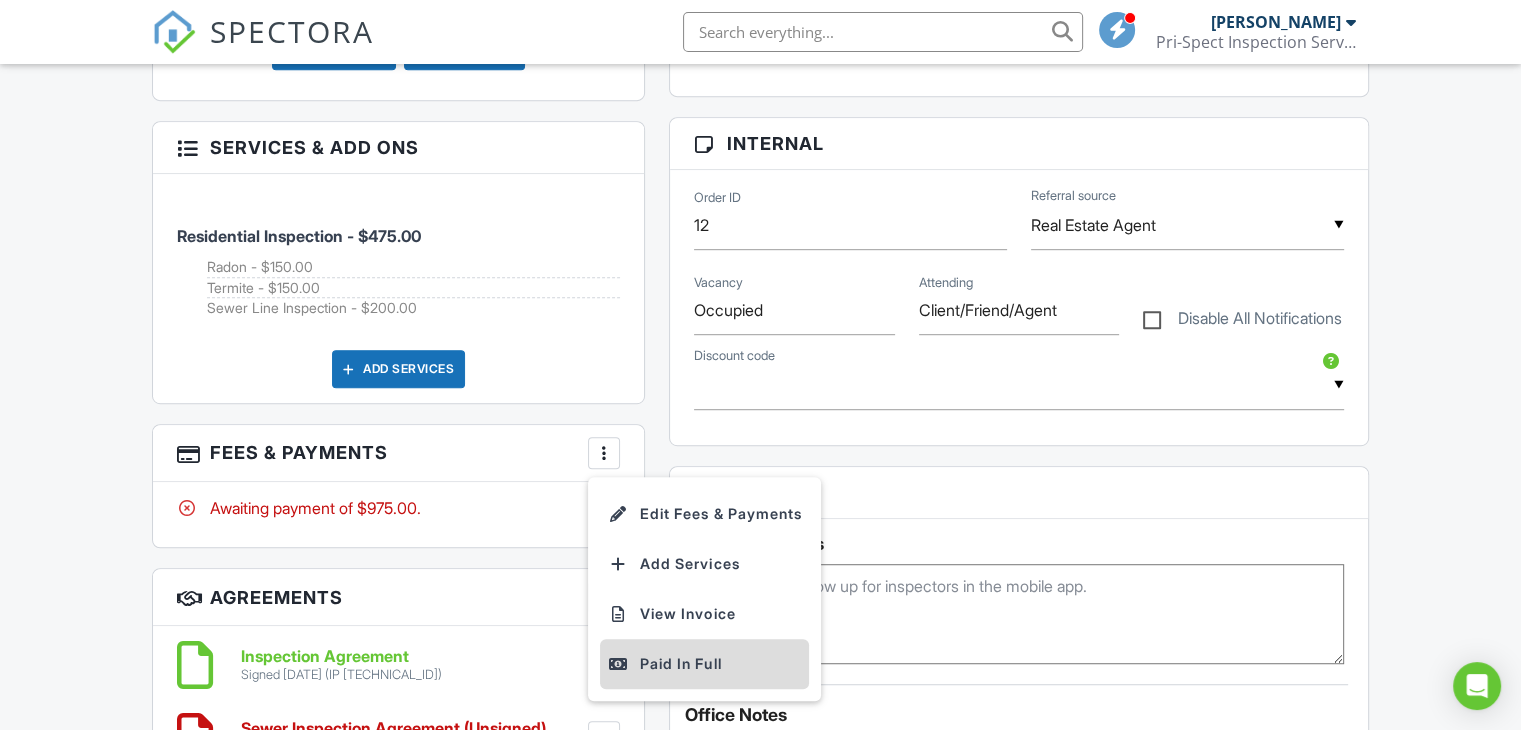 click on "Paid In Full" at bounding box center [704, 664] 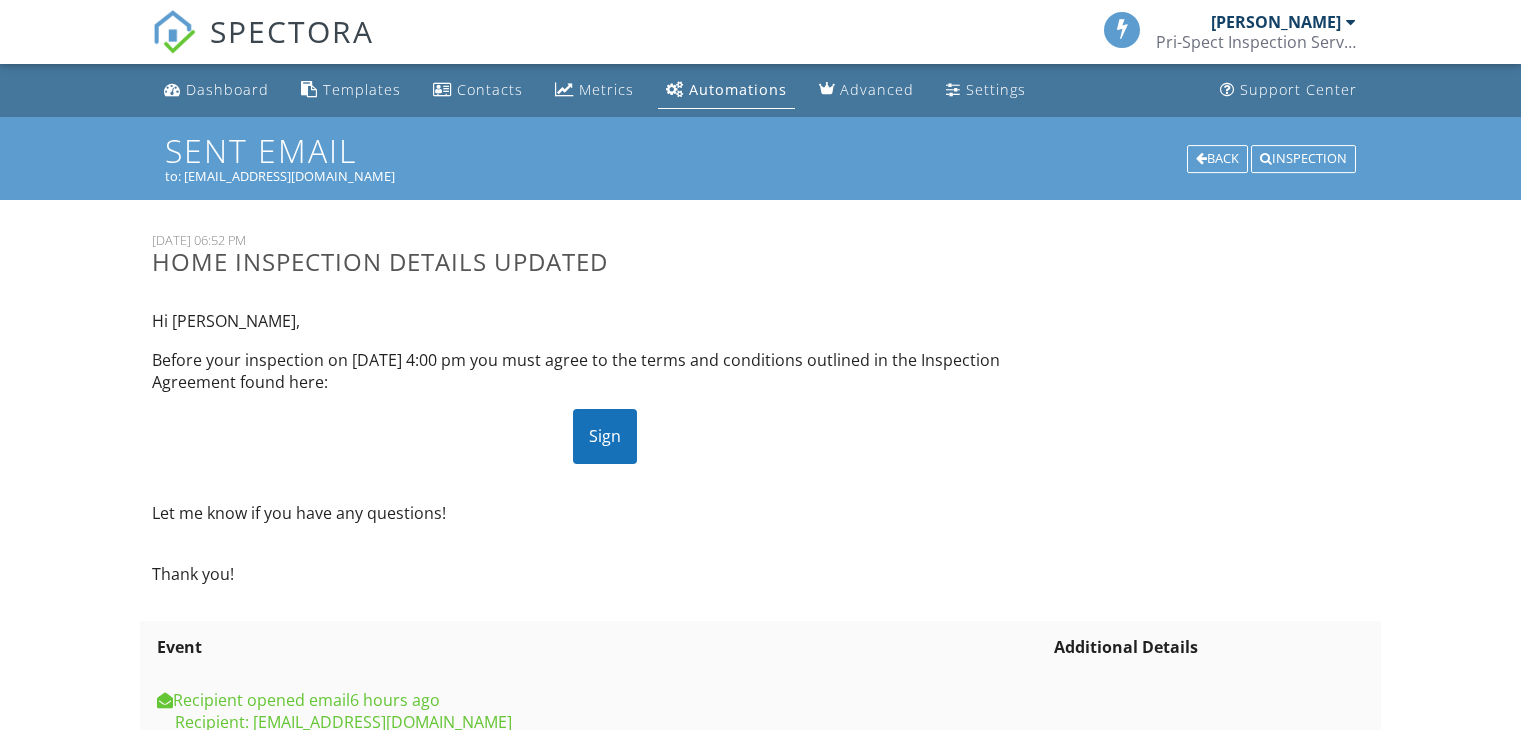 scroll, scrollTop: 0, scrollLeft: 0, axis: both 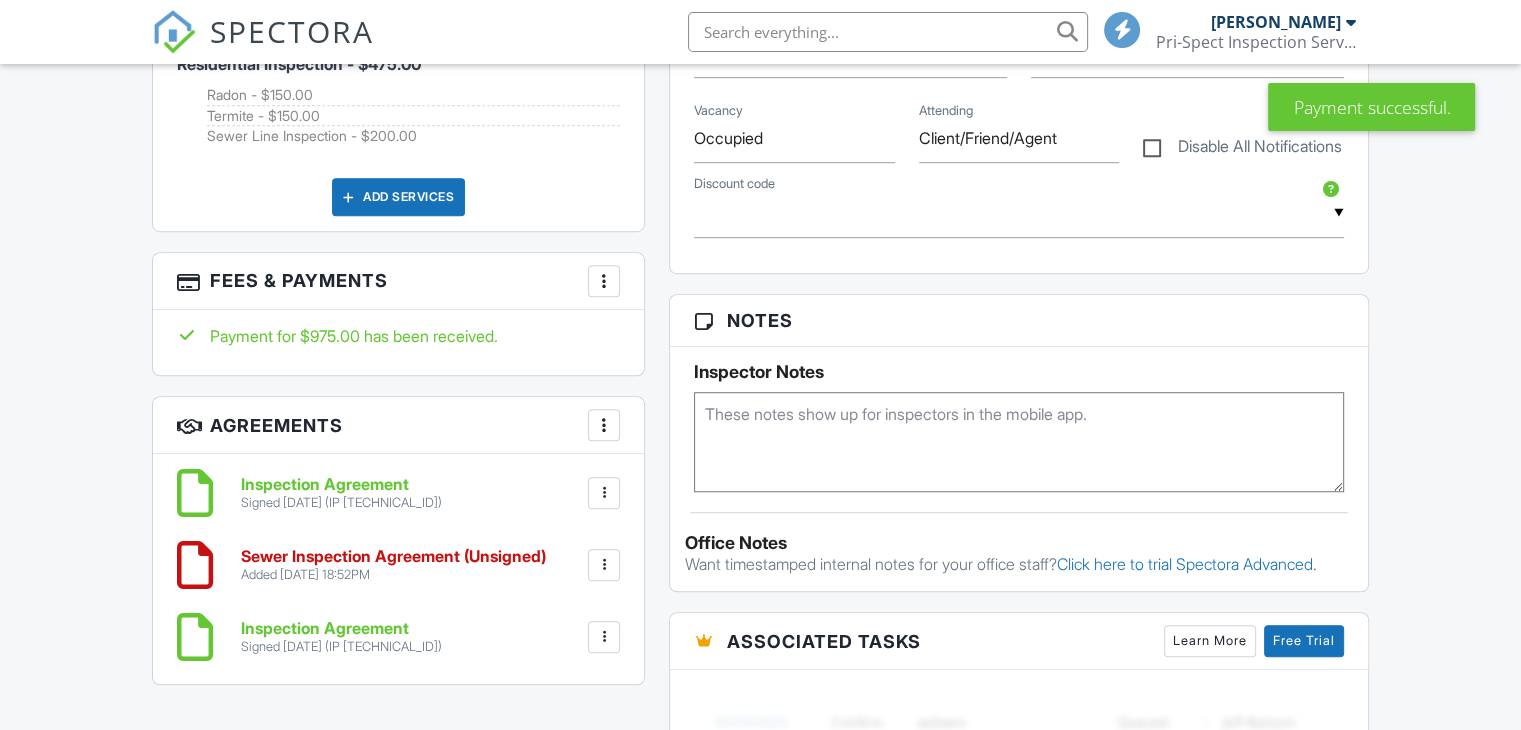 click at bounding box center [604, 281] 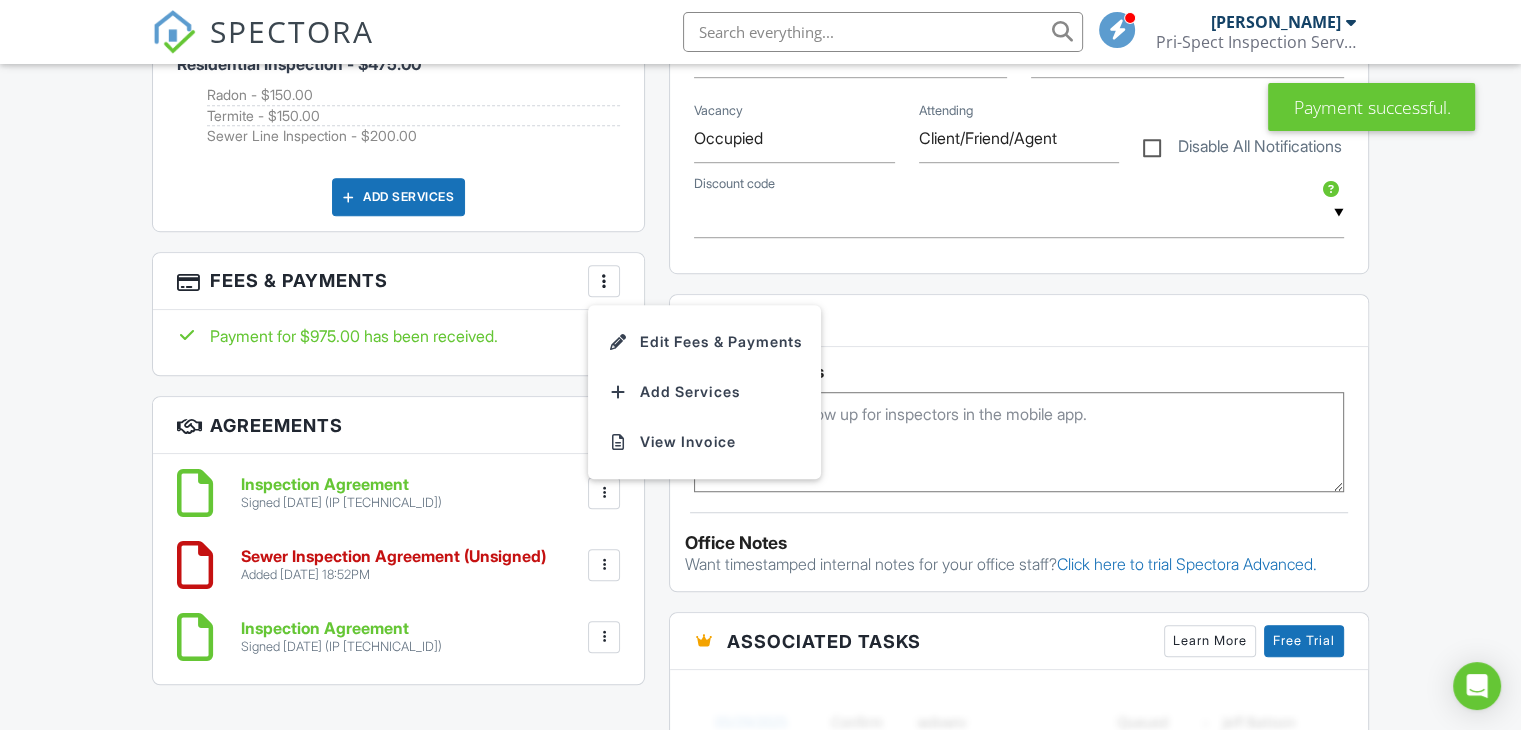click on "Payment for $975.00 has been received." at bounding box center [398, 336] 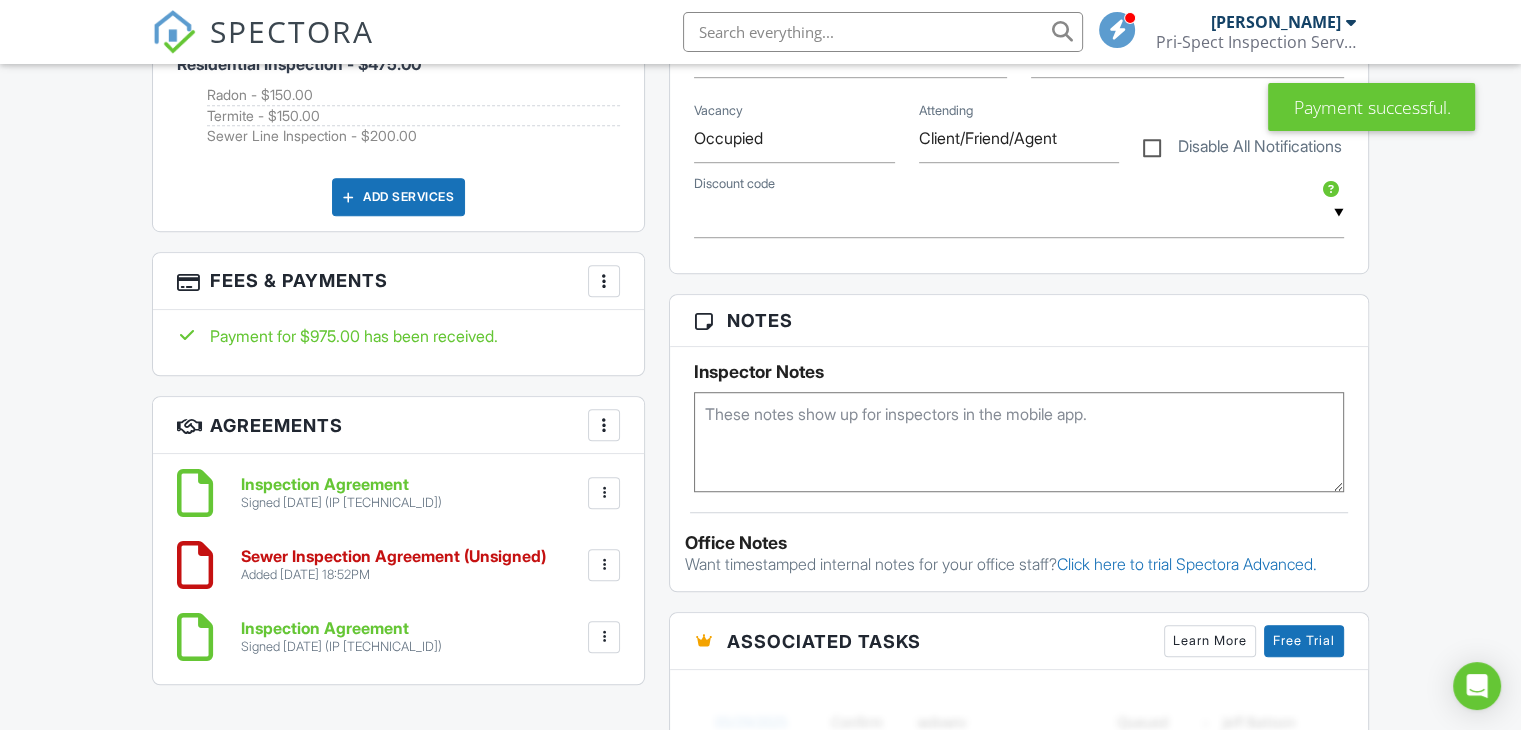 click at bounding box center (604, 281) 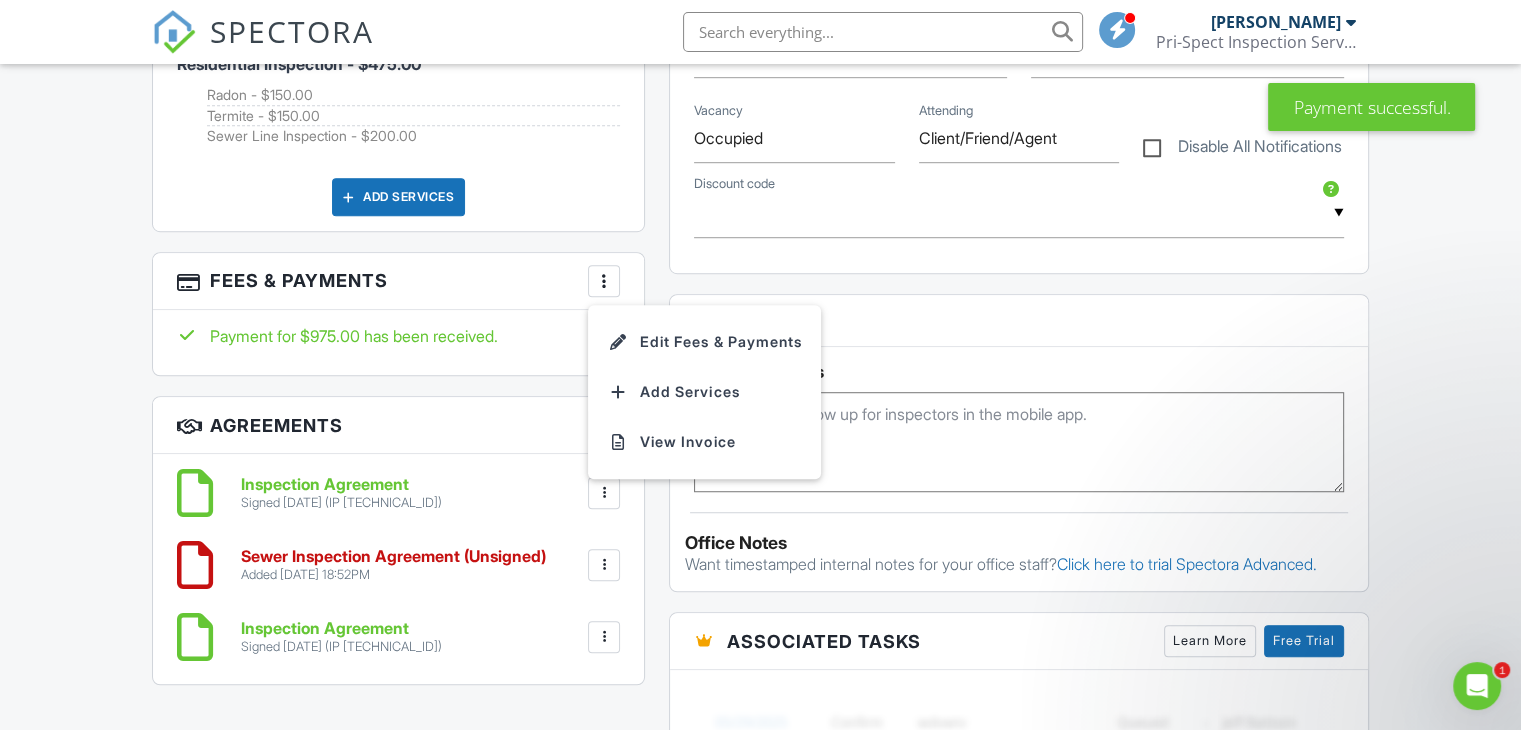 scroll, scrollTop: 0, scrollLeft: 0, axis: both 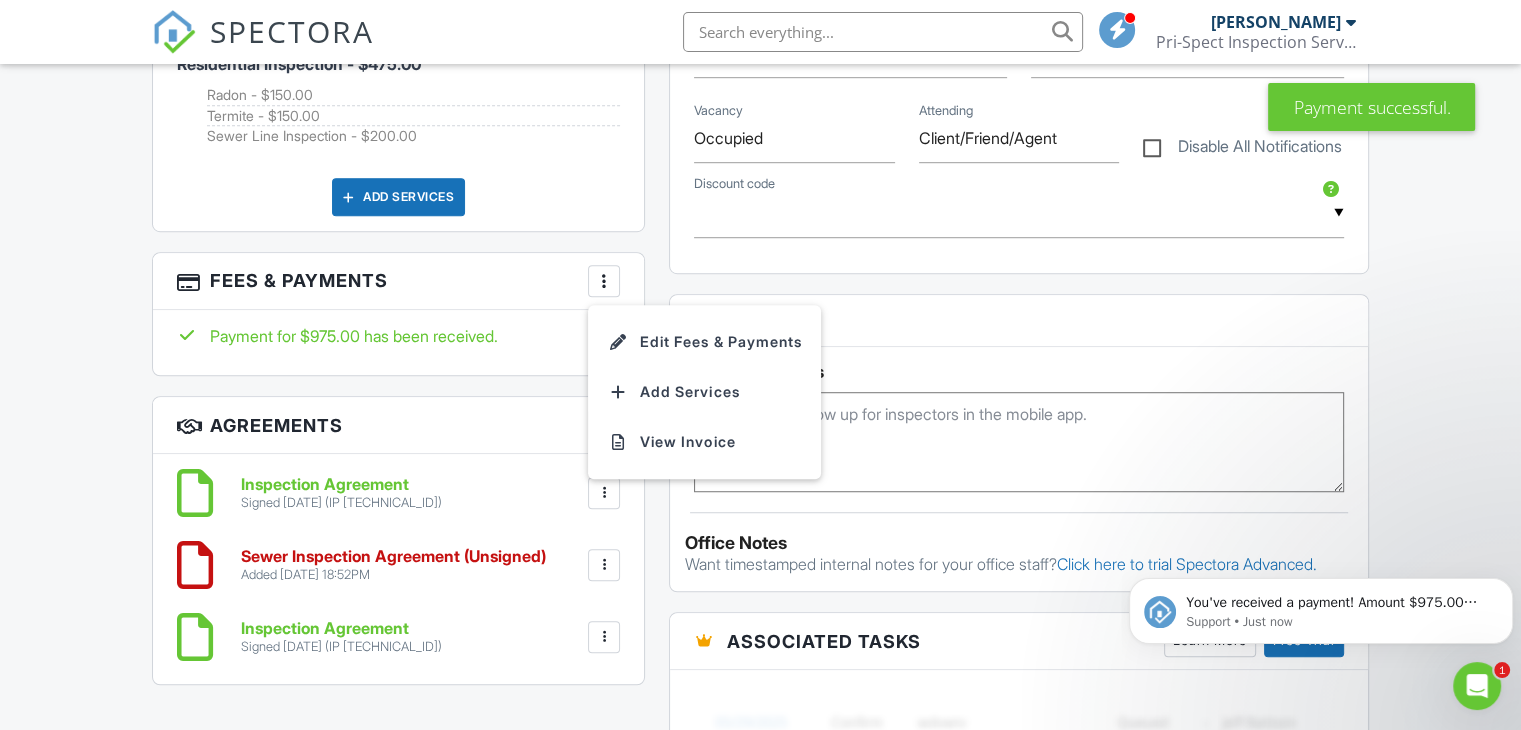 click on "Payment for $975.00 has been received." at bounding box center (398, 336) 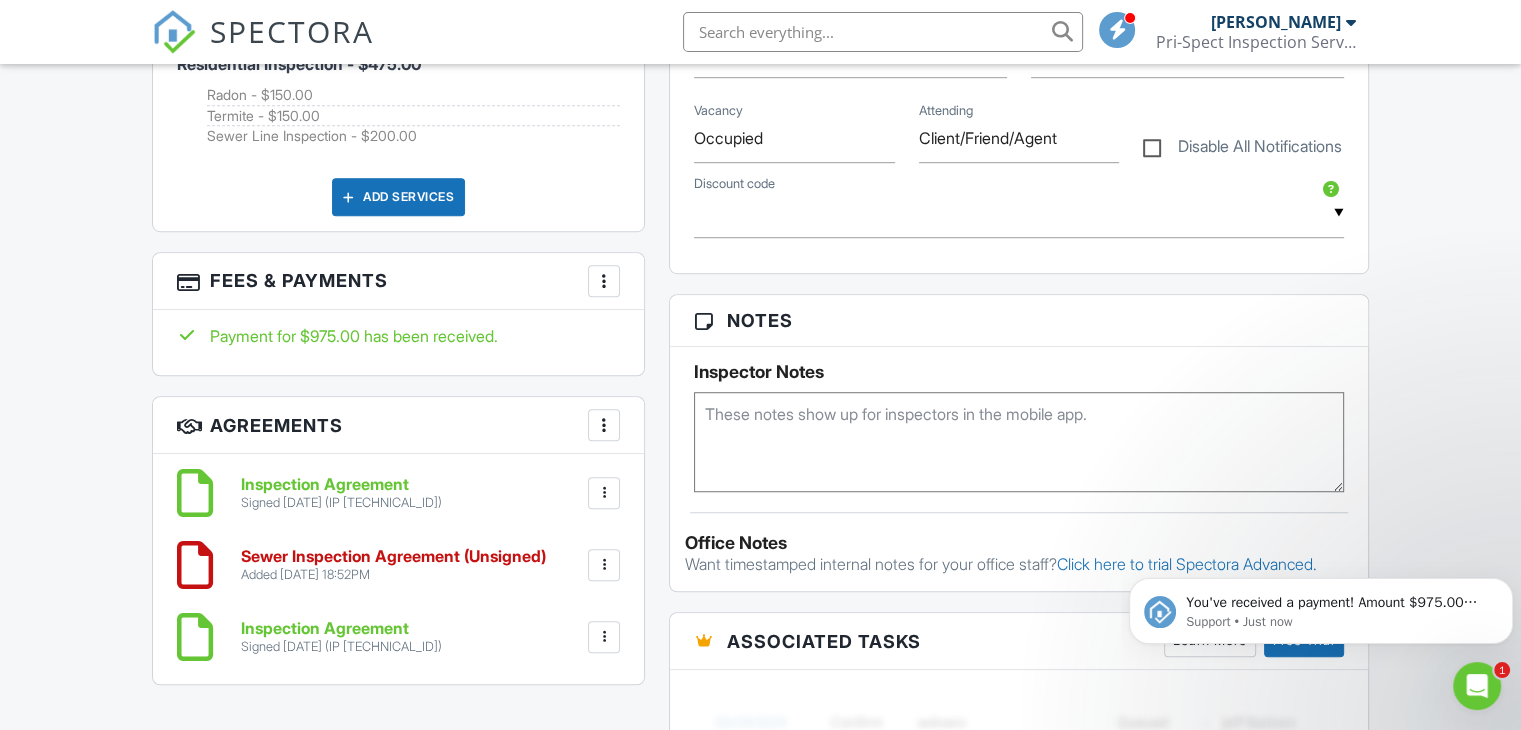 click on "Payment for $975.00 has been received." at bounding box center (398, 336) 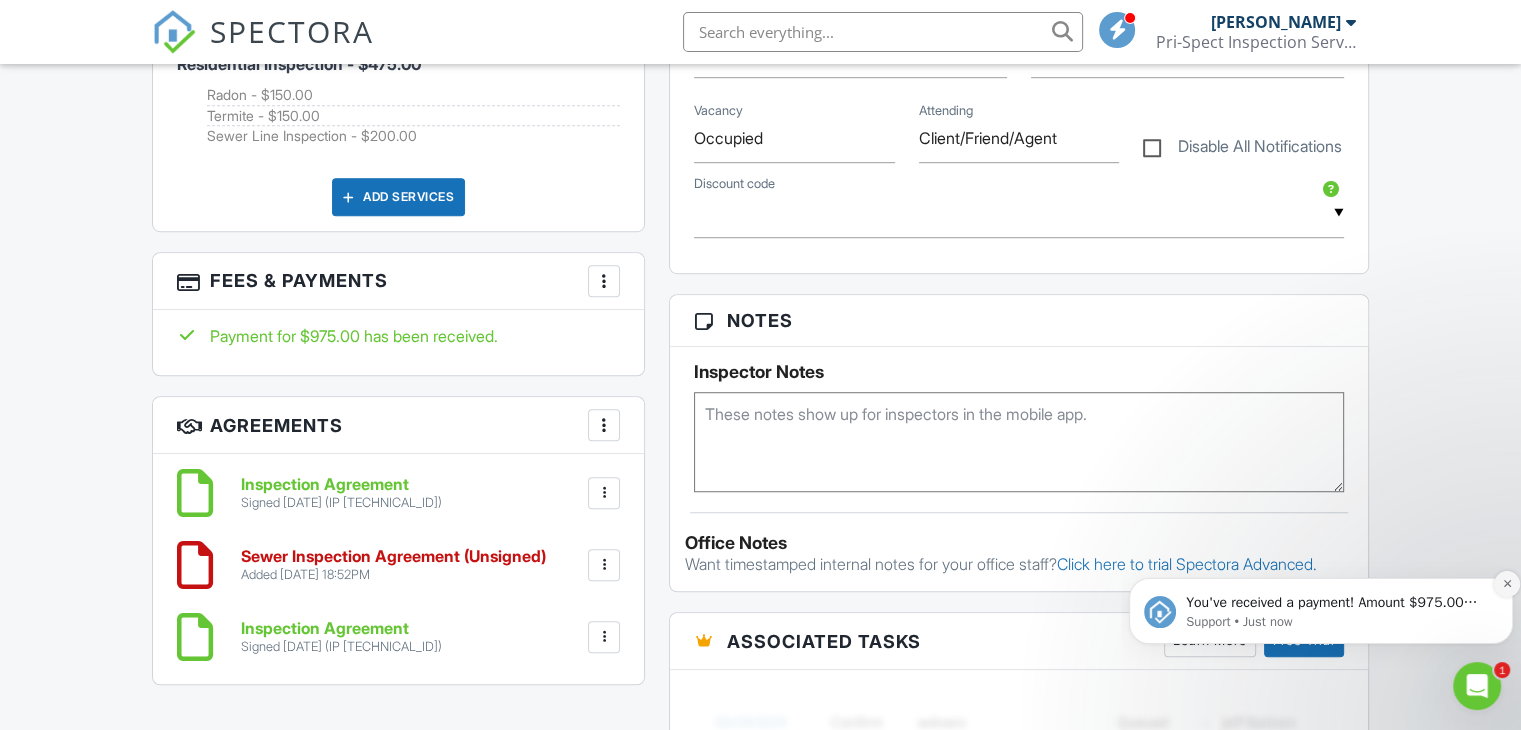 click 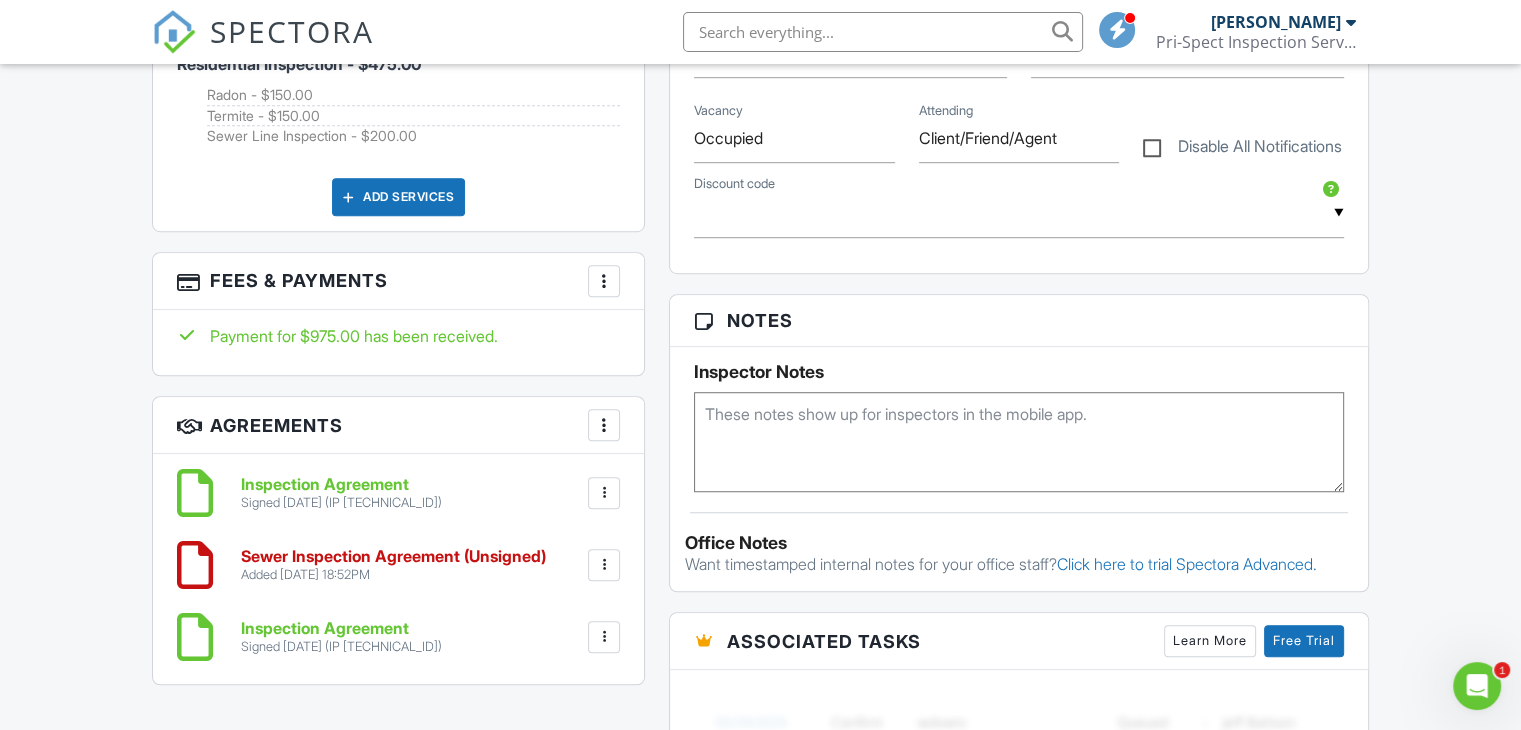 click on "Payment for $975.00 has been received." at bounding box center (398, 336) 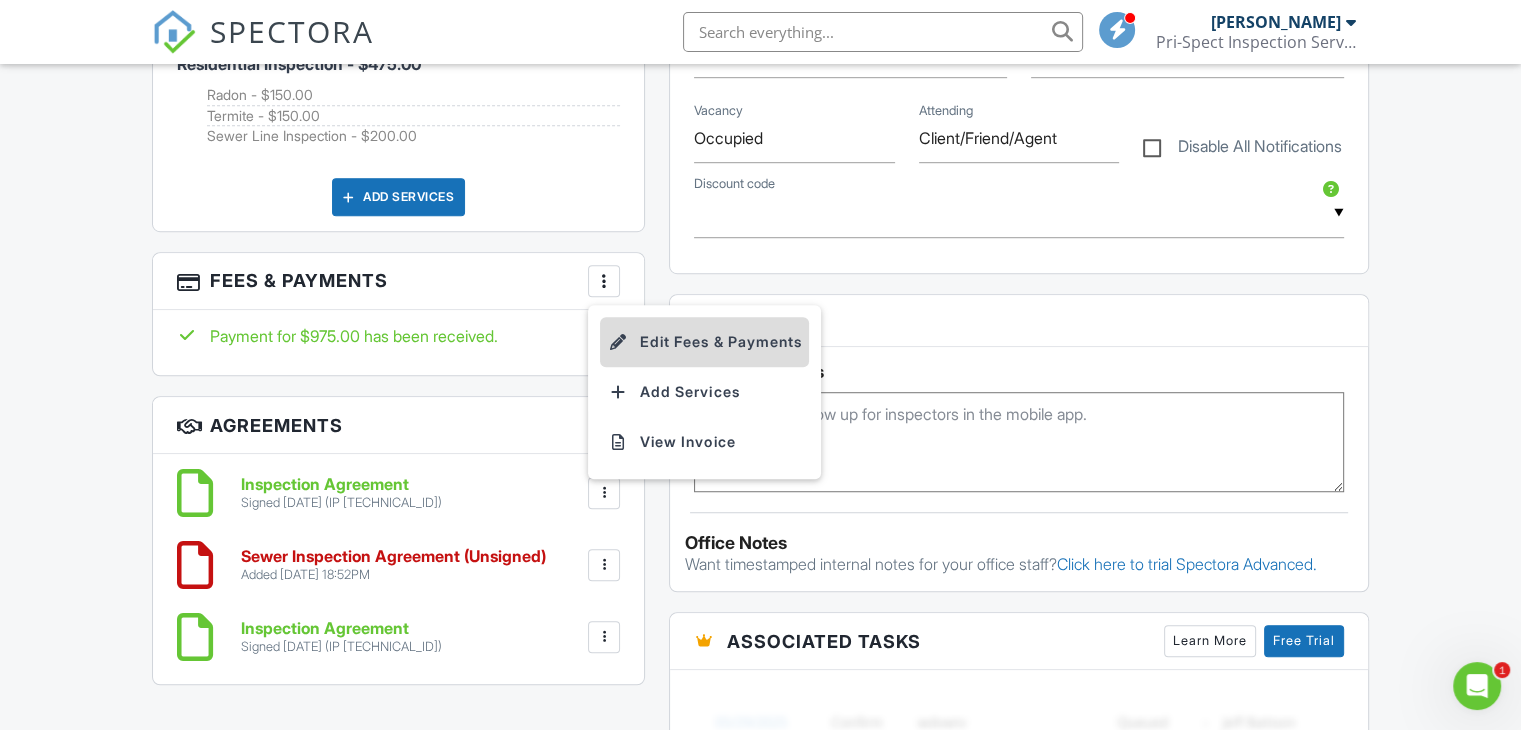 click on "Edit Fees & Payments" at bounding box center [704, 342] 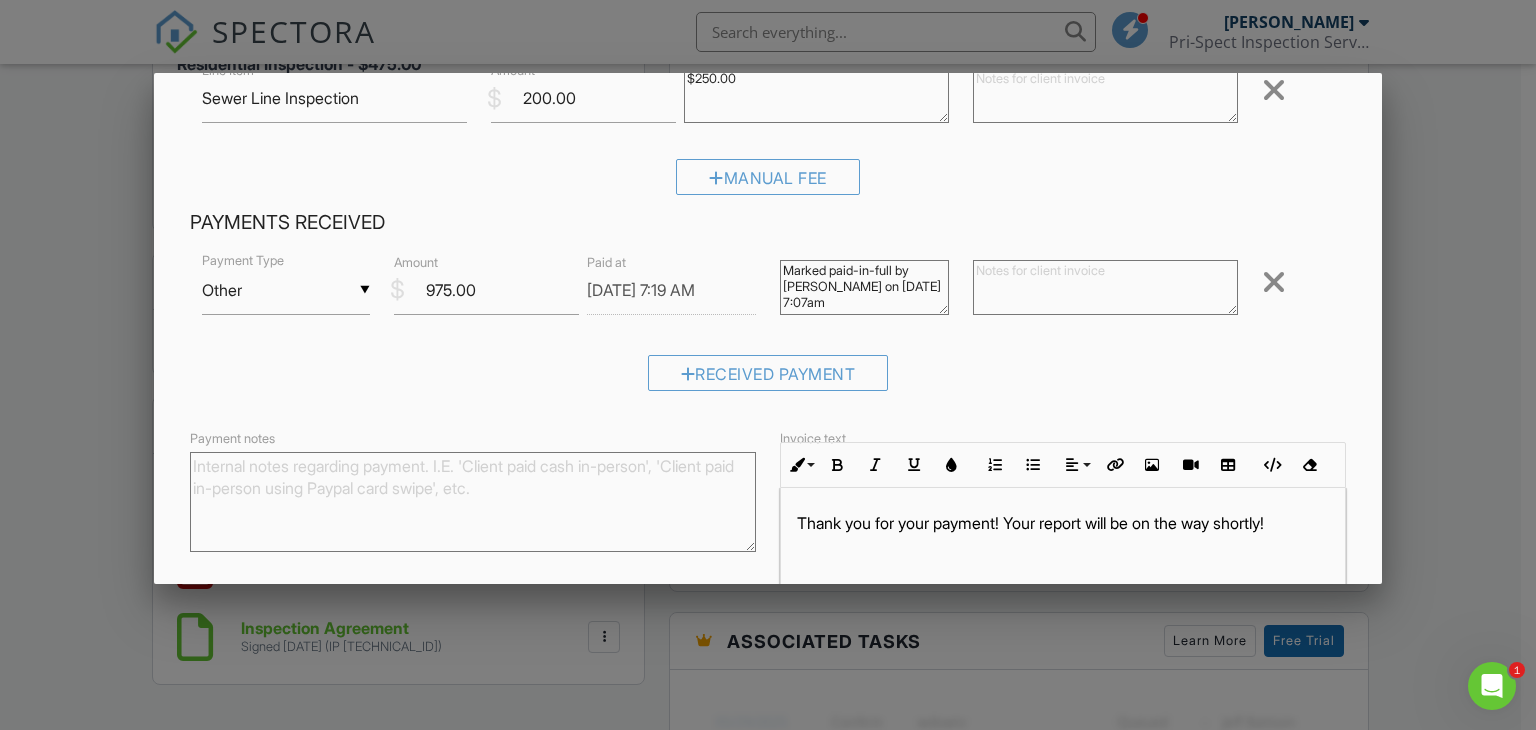 scroll, scrollTop: 405, scrollLeft: 0, axis: vertical 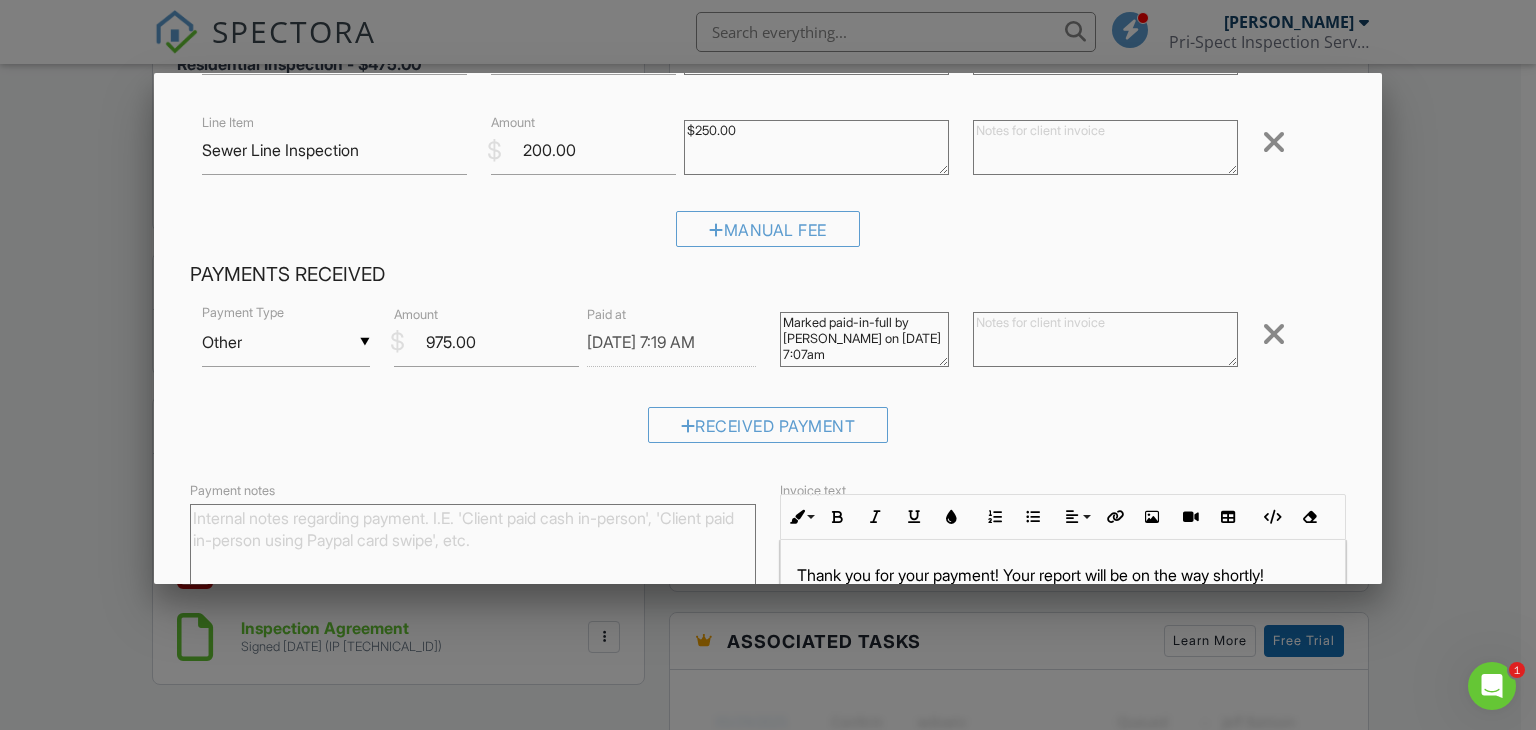 click on "▼ Other Cash Check On-Site Card Other Cash
Check
On-Site Card
Other" at bounding box center (286, 342) 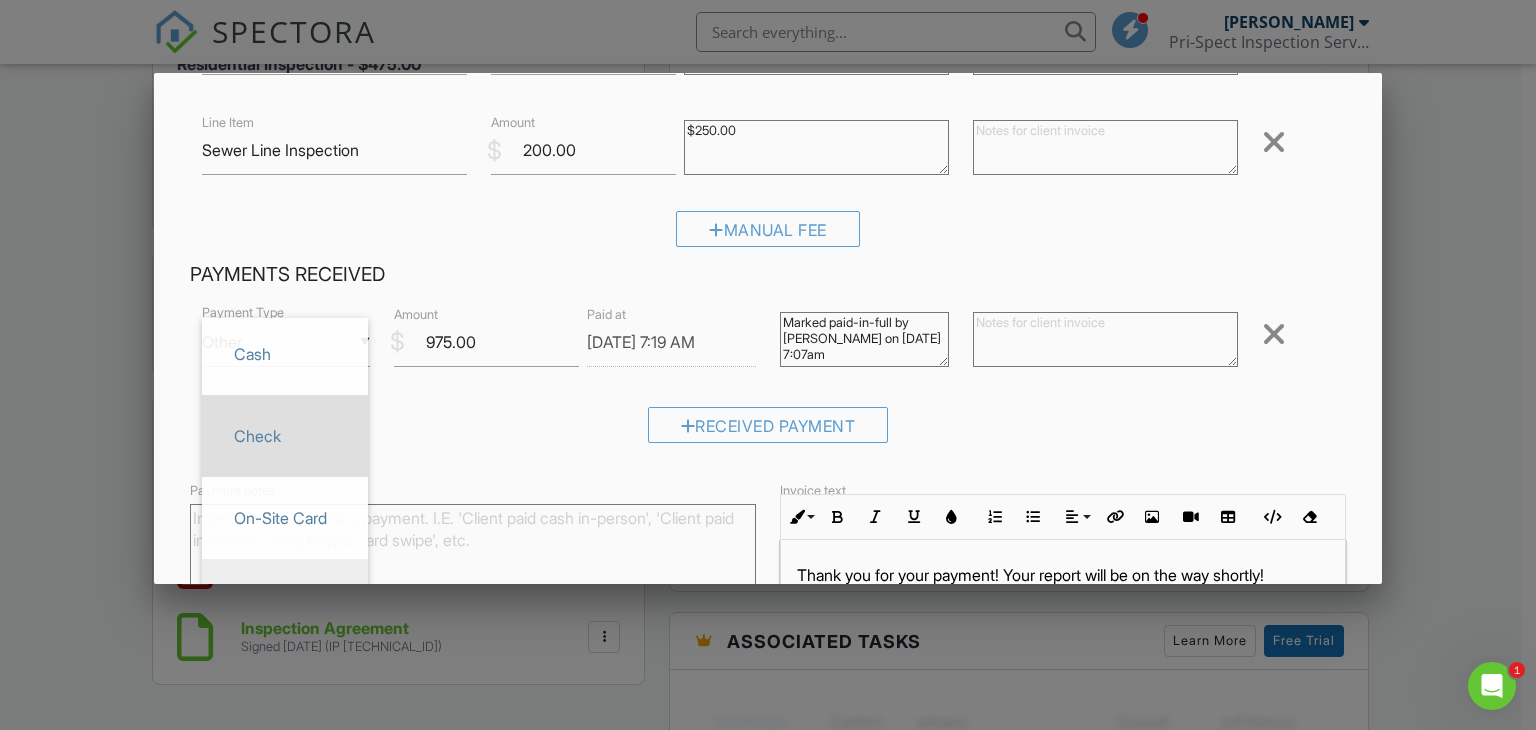 scroll, scrollTop: 0, scrollLeft: 0, axis: both 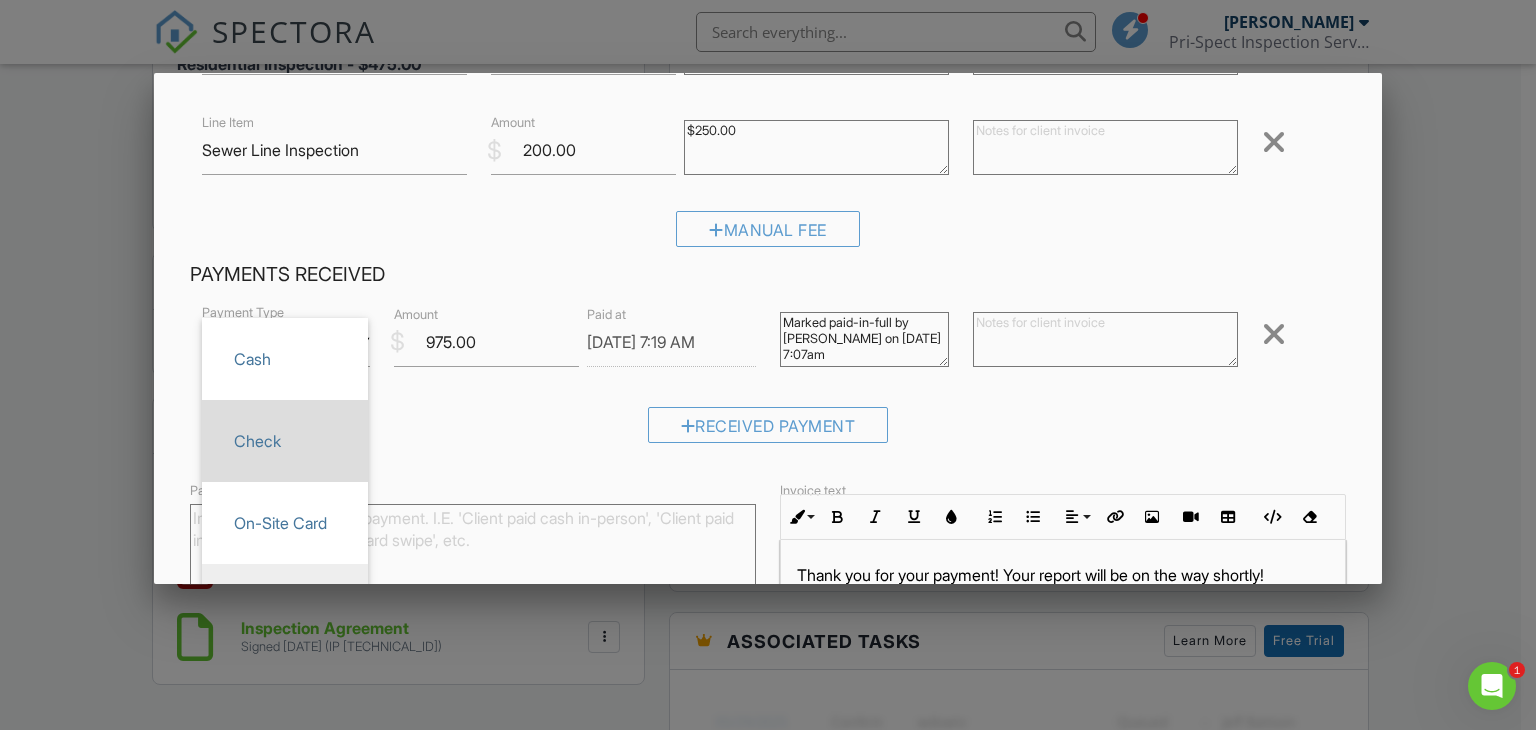 click on "Check" at bounding box center (285, 441) 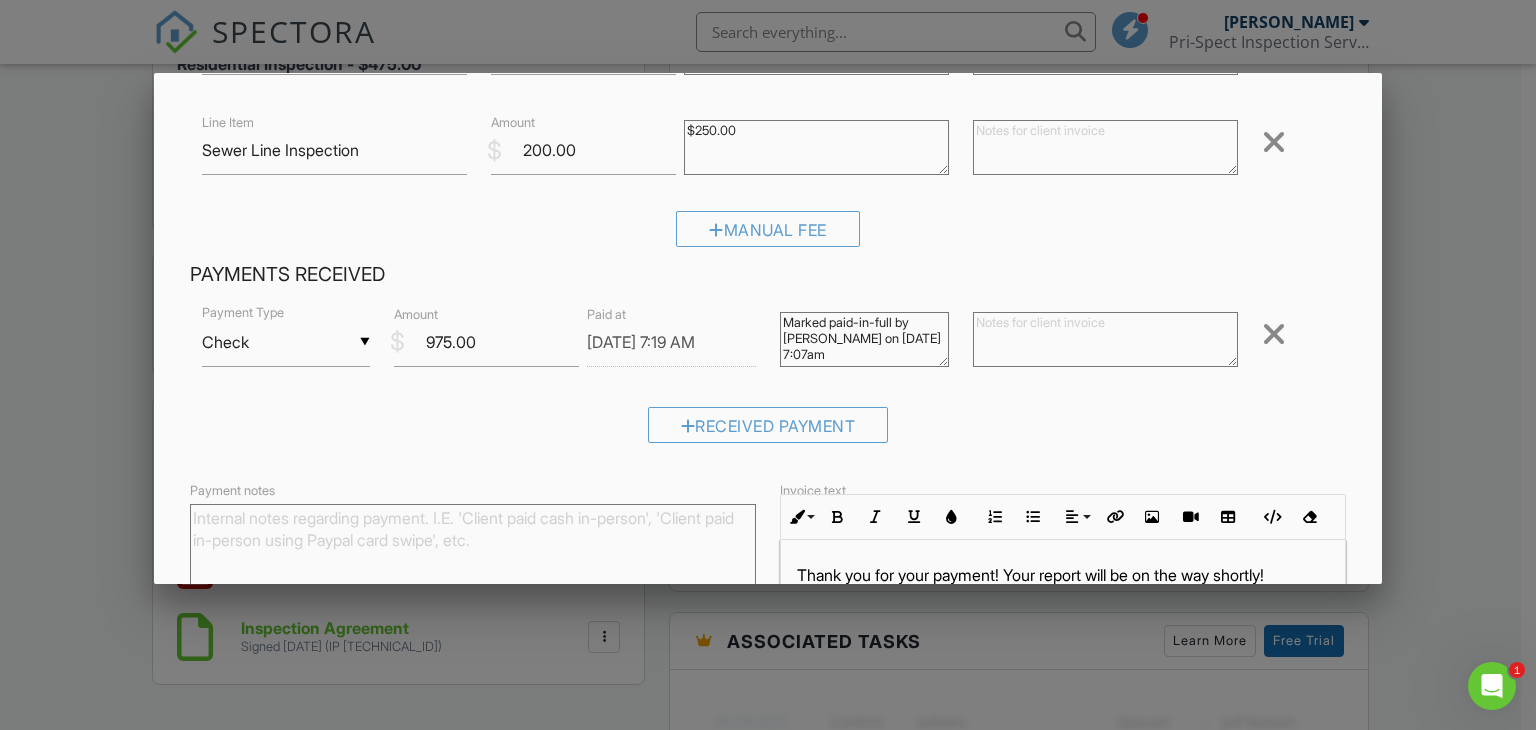 scroll, scrollTop: 605, scrollLeft: 0, axis: vertical 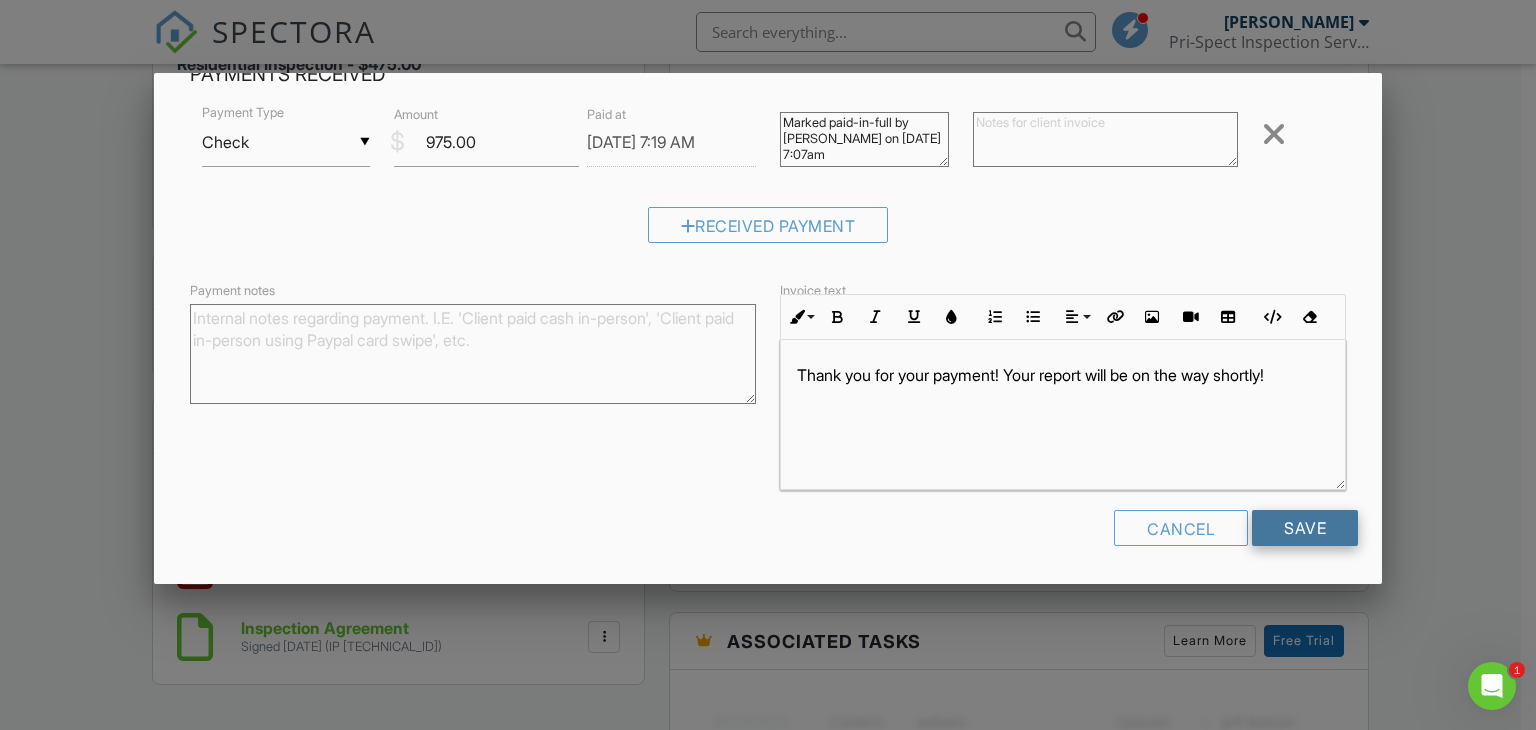 click on "Save" at bounding box center [1305, 528] 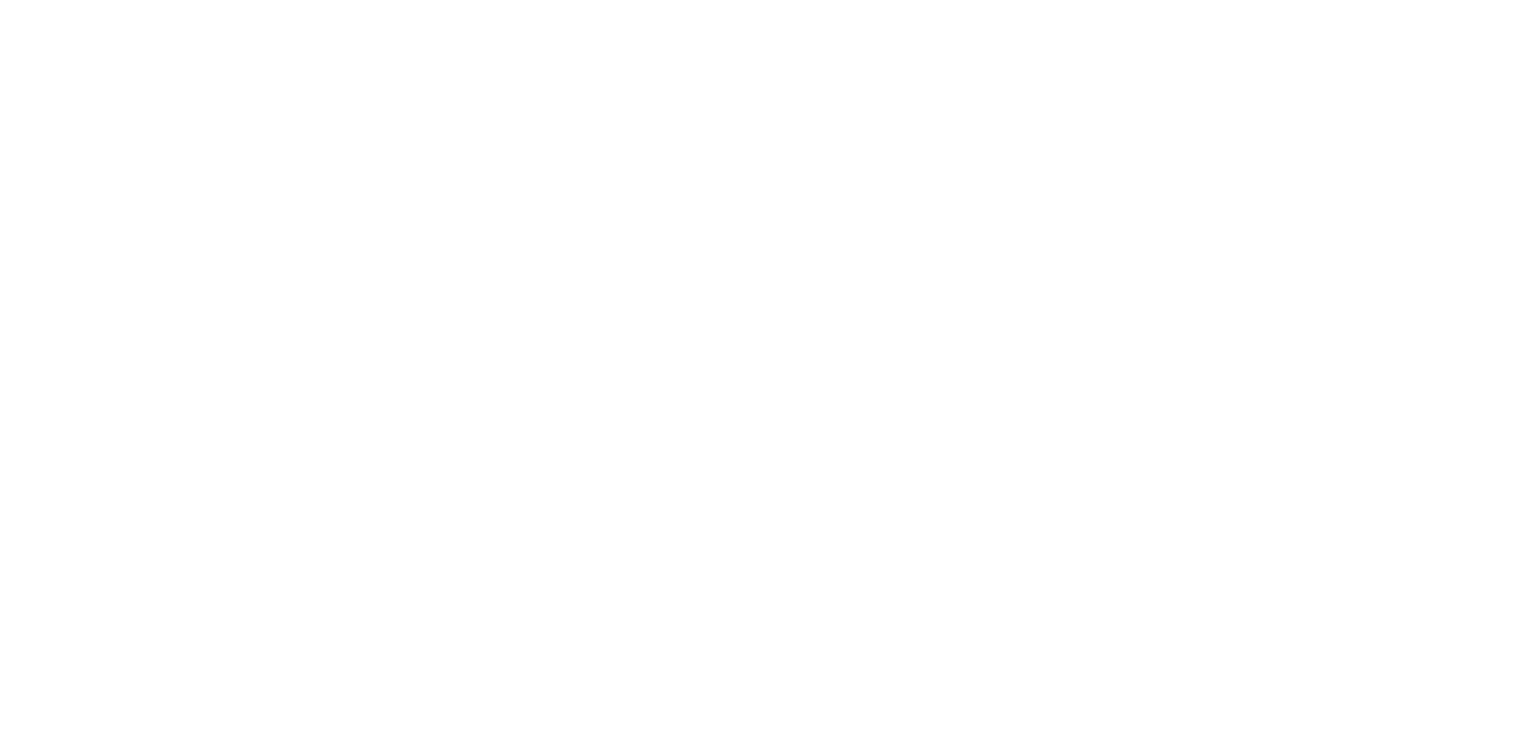 scroll, scrollTop: 0, scrollLeft: 0, axis: both 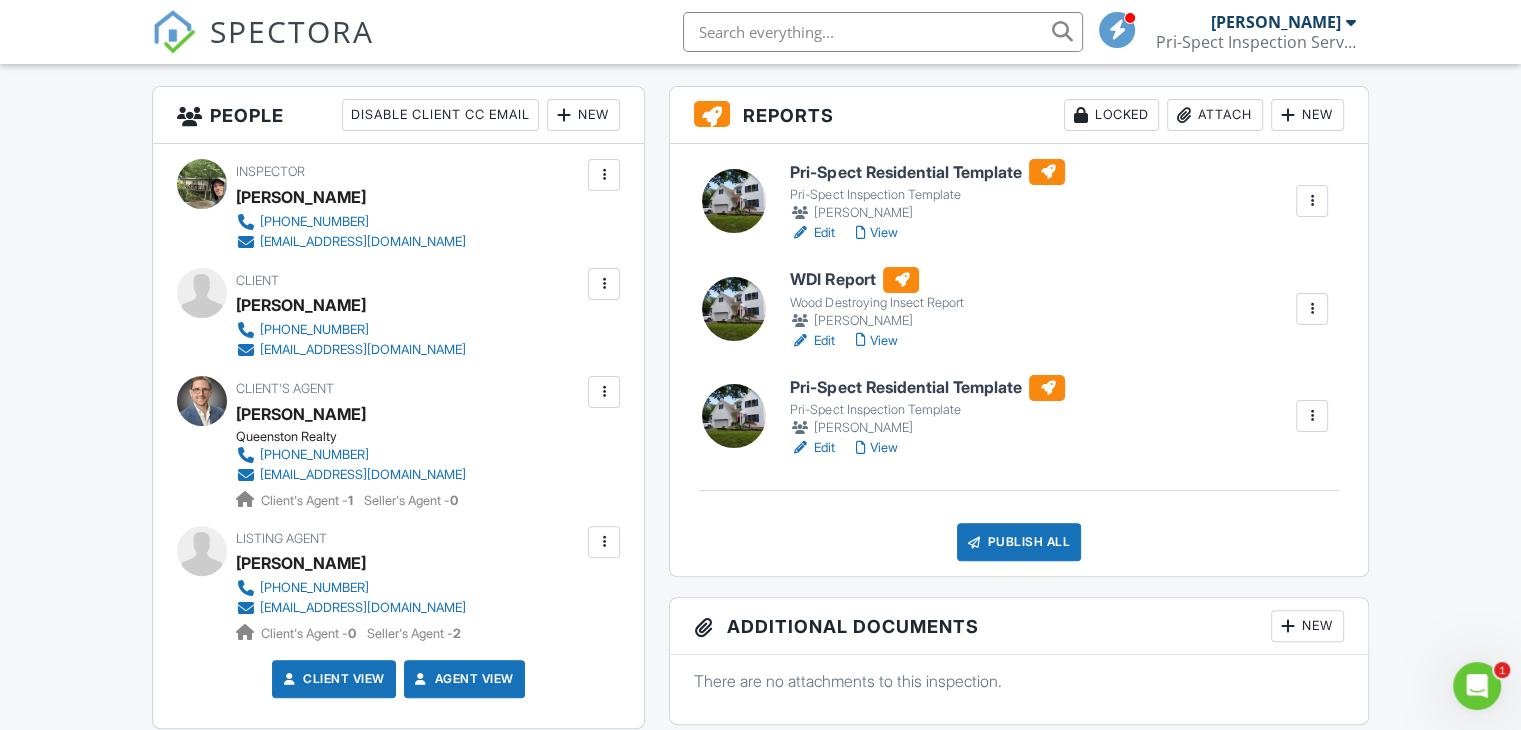 click on "Edit" at bounding box center (812, 233) 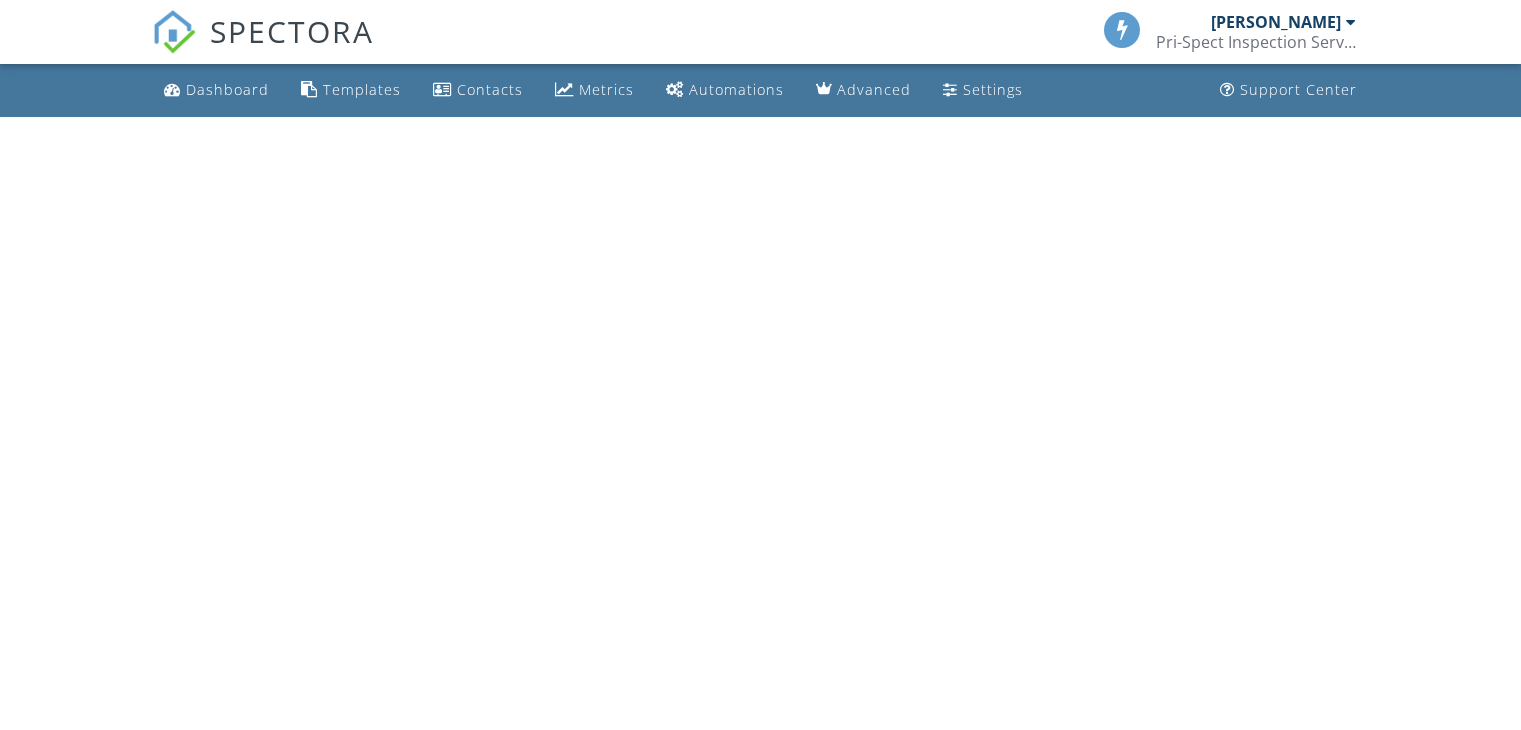 scroll, scrollTop: 0, scrollLeft: 0, axis: both 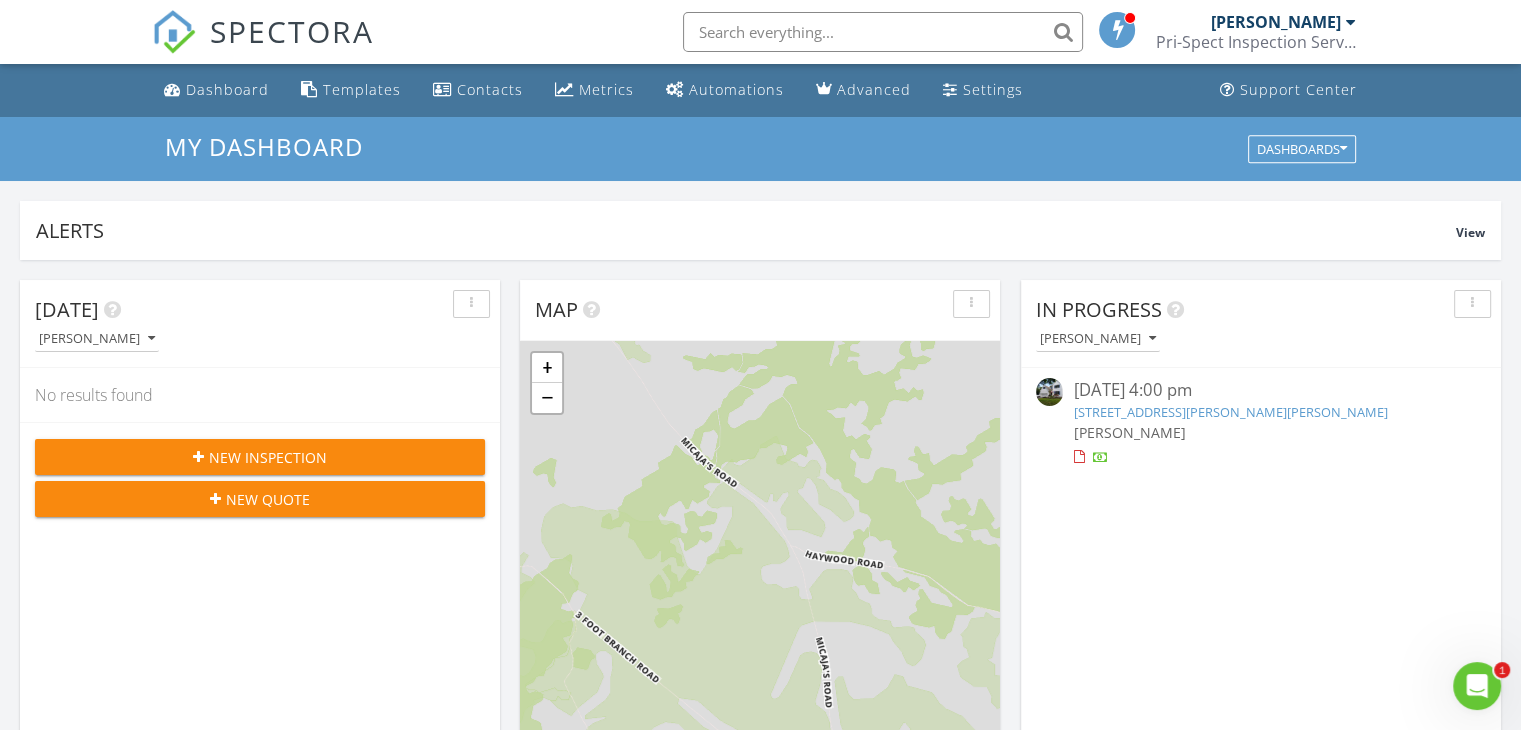 click on "[STREET_ADDRESS][PERSON_NAME][PERSON_NAME]" at bounding box center [1230, 412] 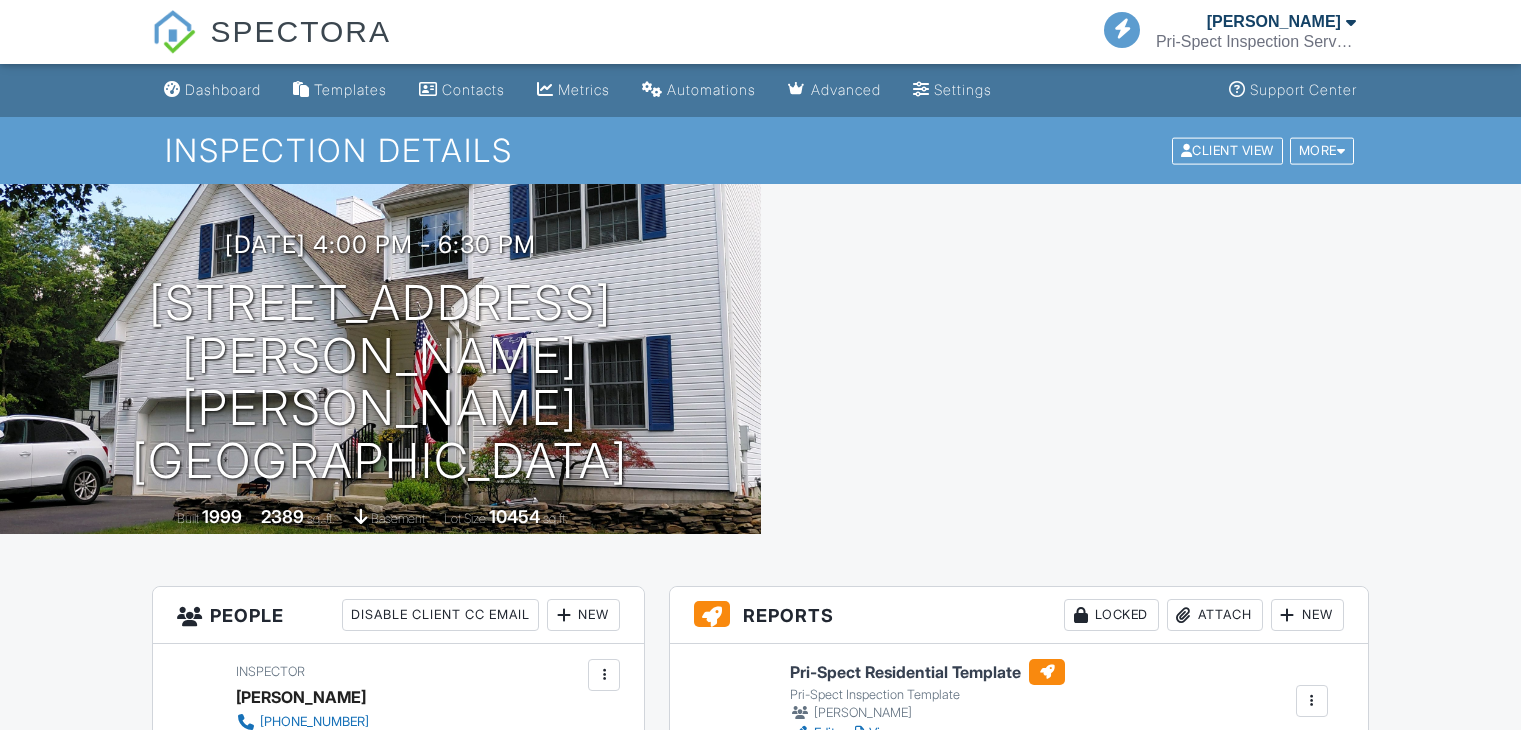 scroll, scrollTop: 0, scrollLeft: 0, axis: both 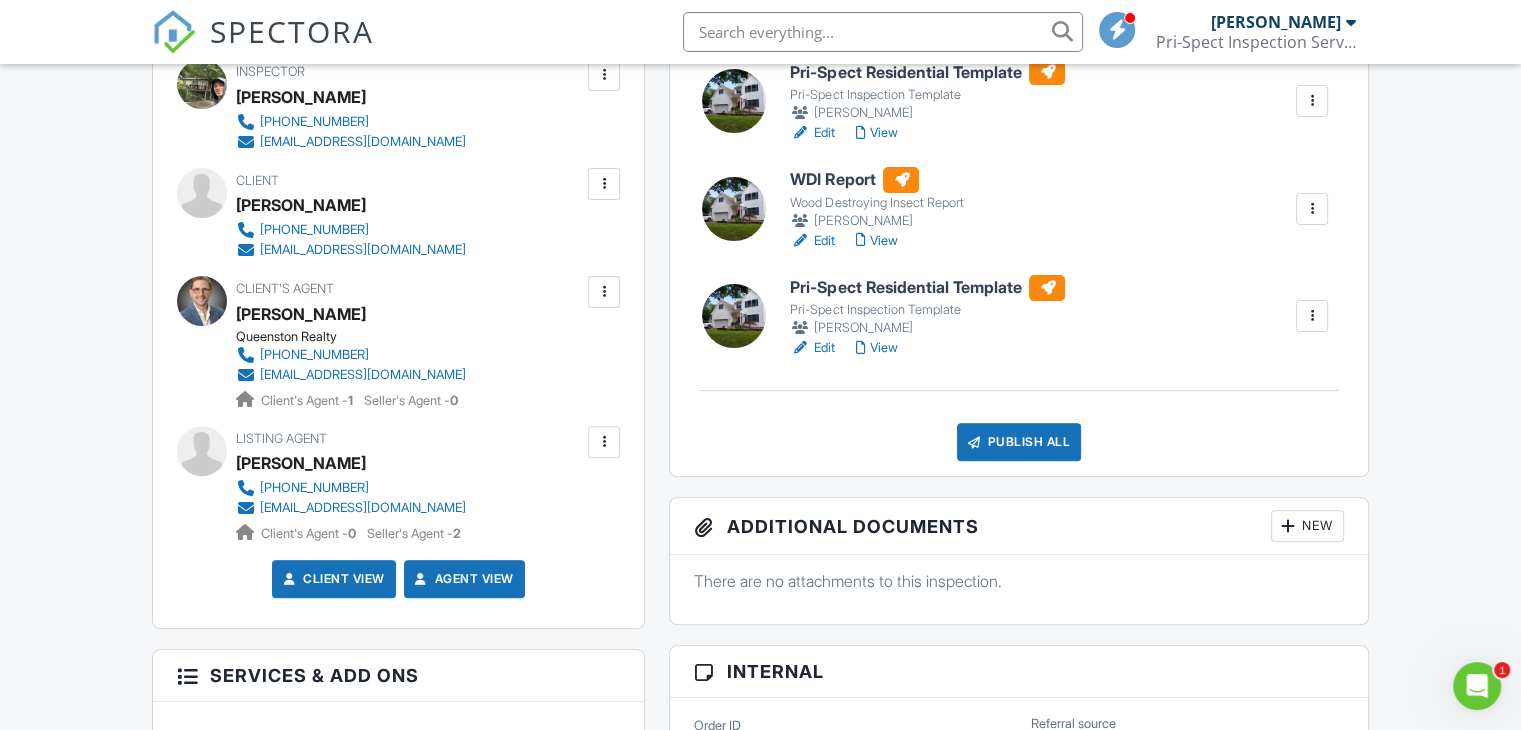 click on "View" at bounding box center (876, 348) 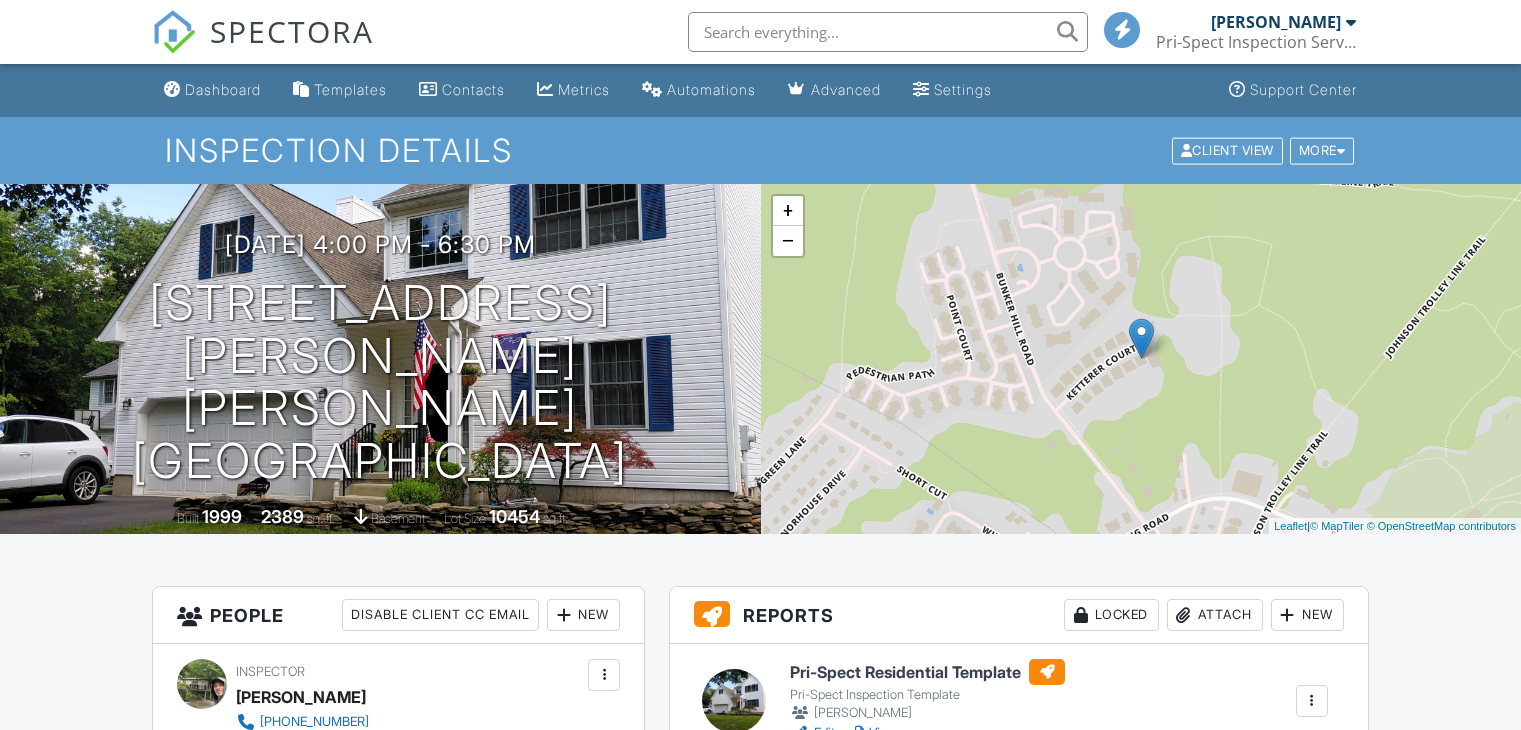 click at bounding box center (1312, 916) 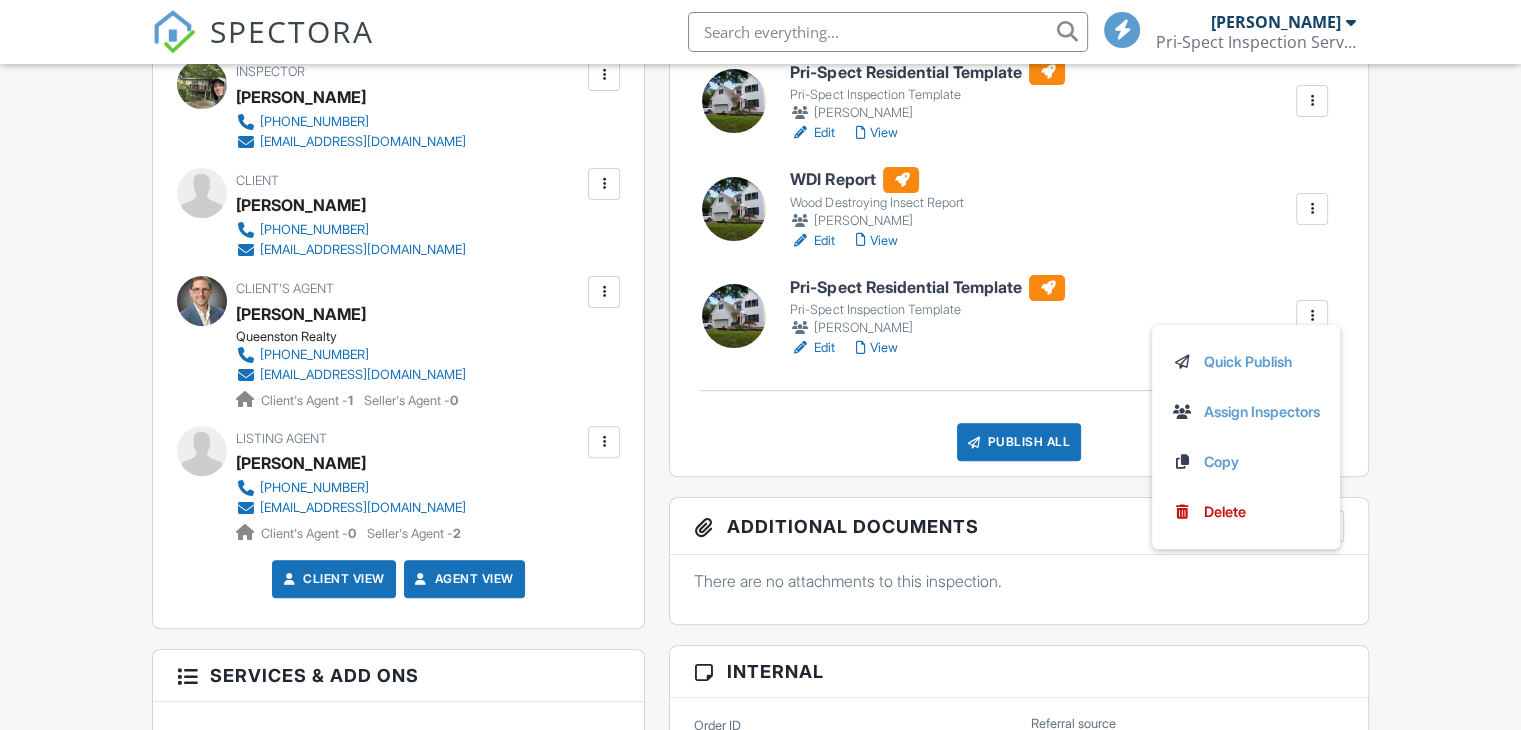 scroll, scrollTop: 600, scrollLeft: 0, axis: vertical 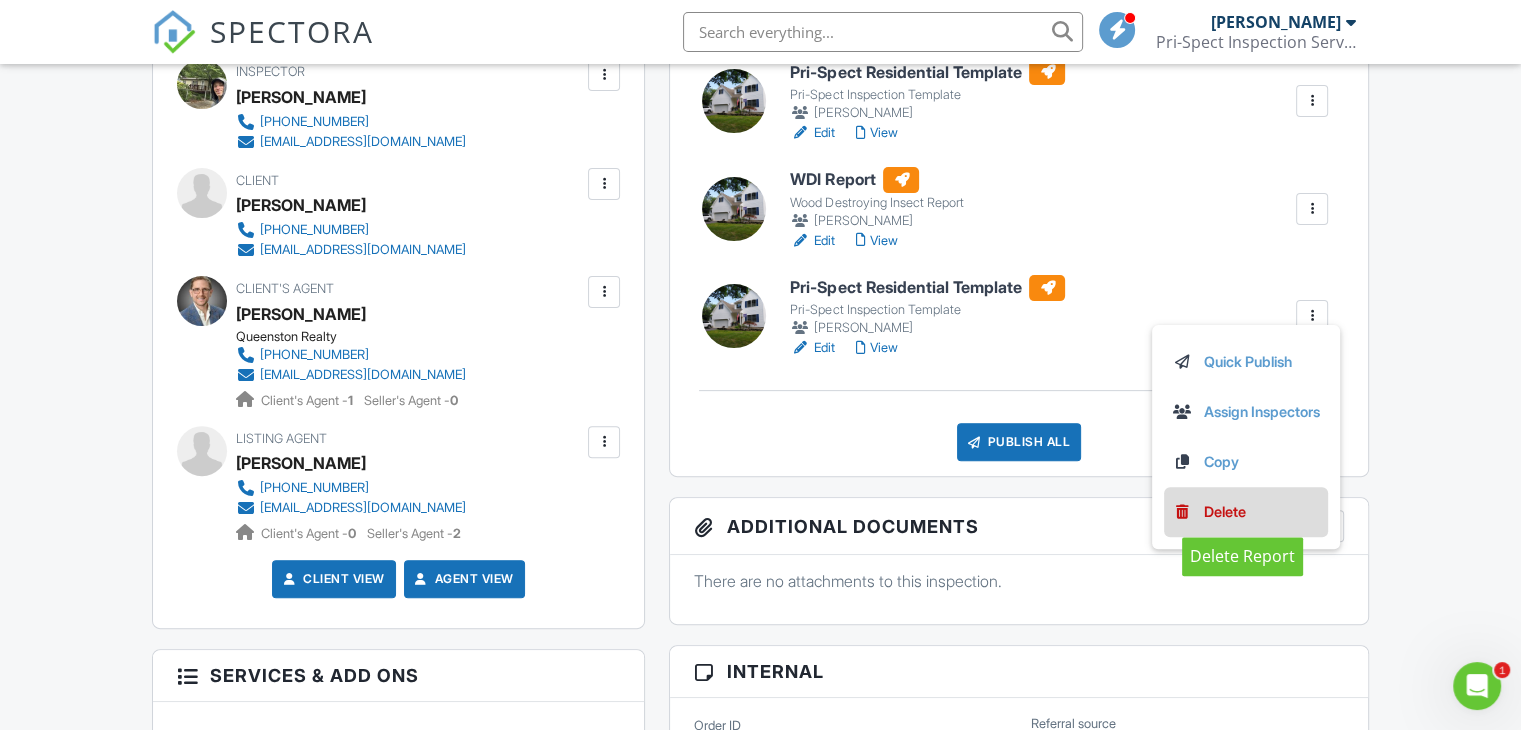 click on "Delete" at bounding box center (1246, 512) 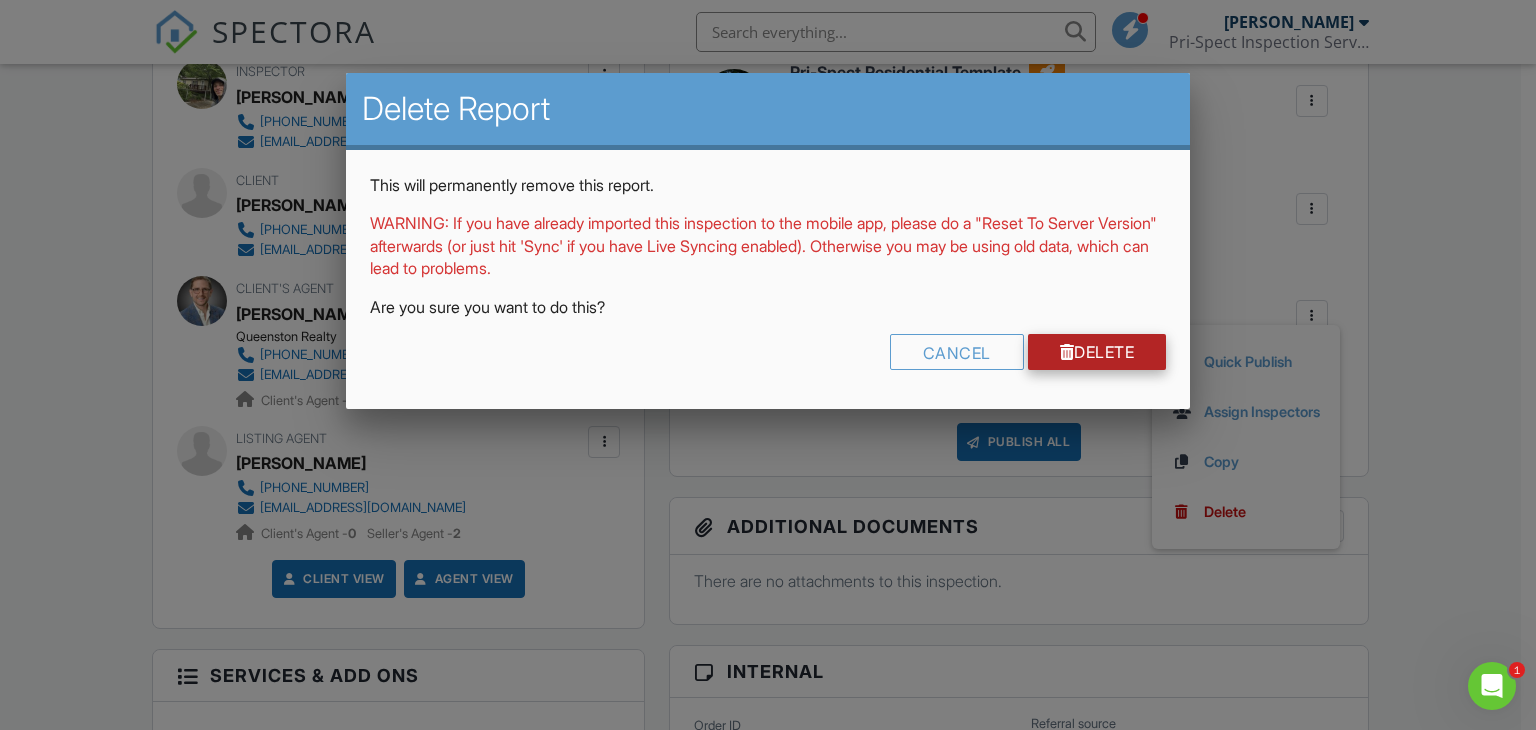 click on "Delete" at bounding box center (1097, 352) 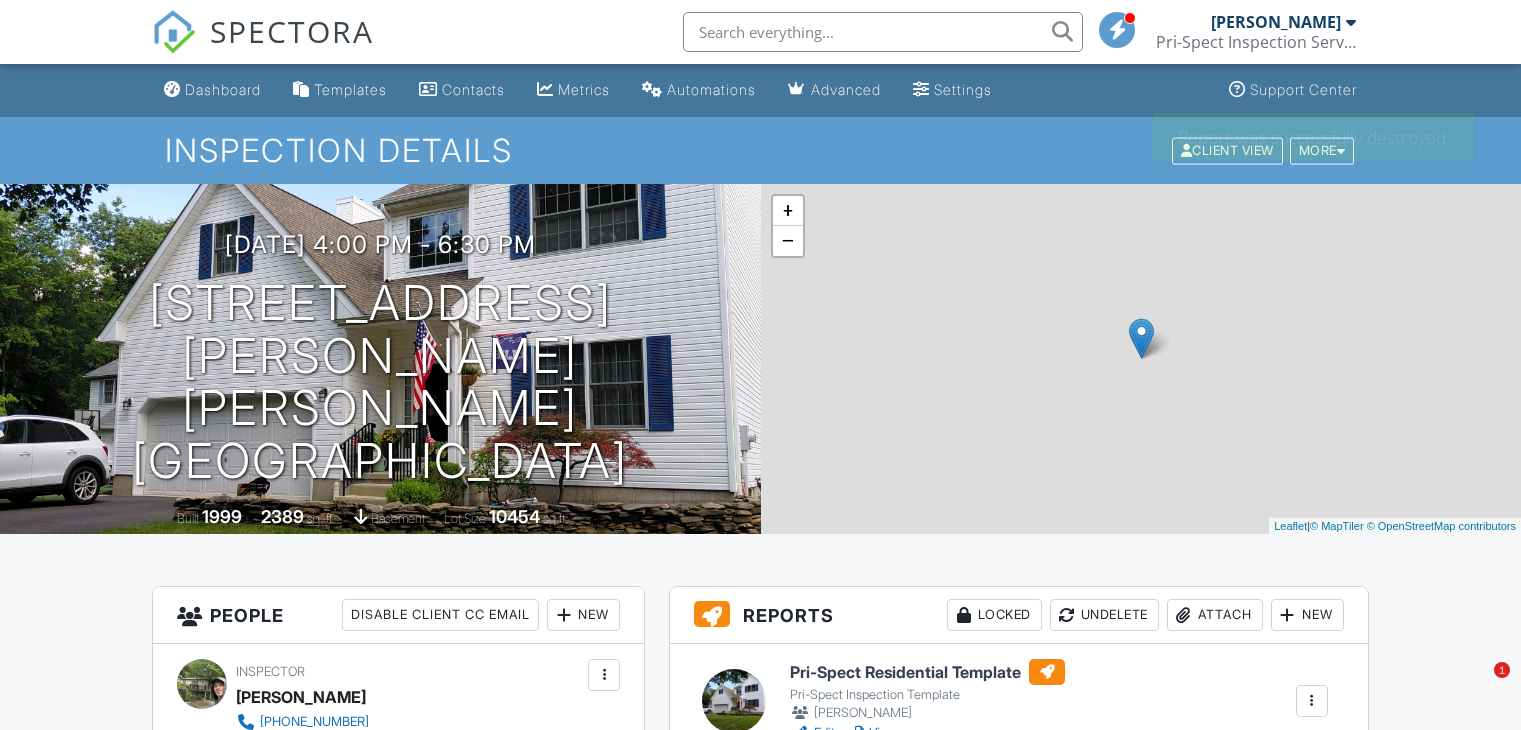 scroll, scrollTop: 0, scrollLeft: 0, axis: both 